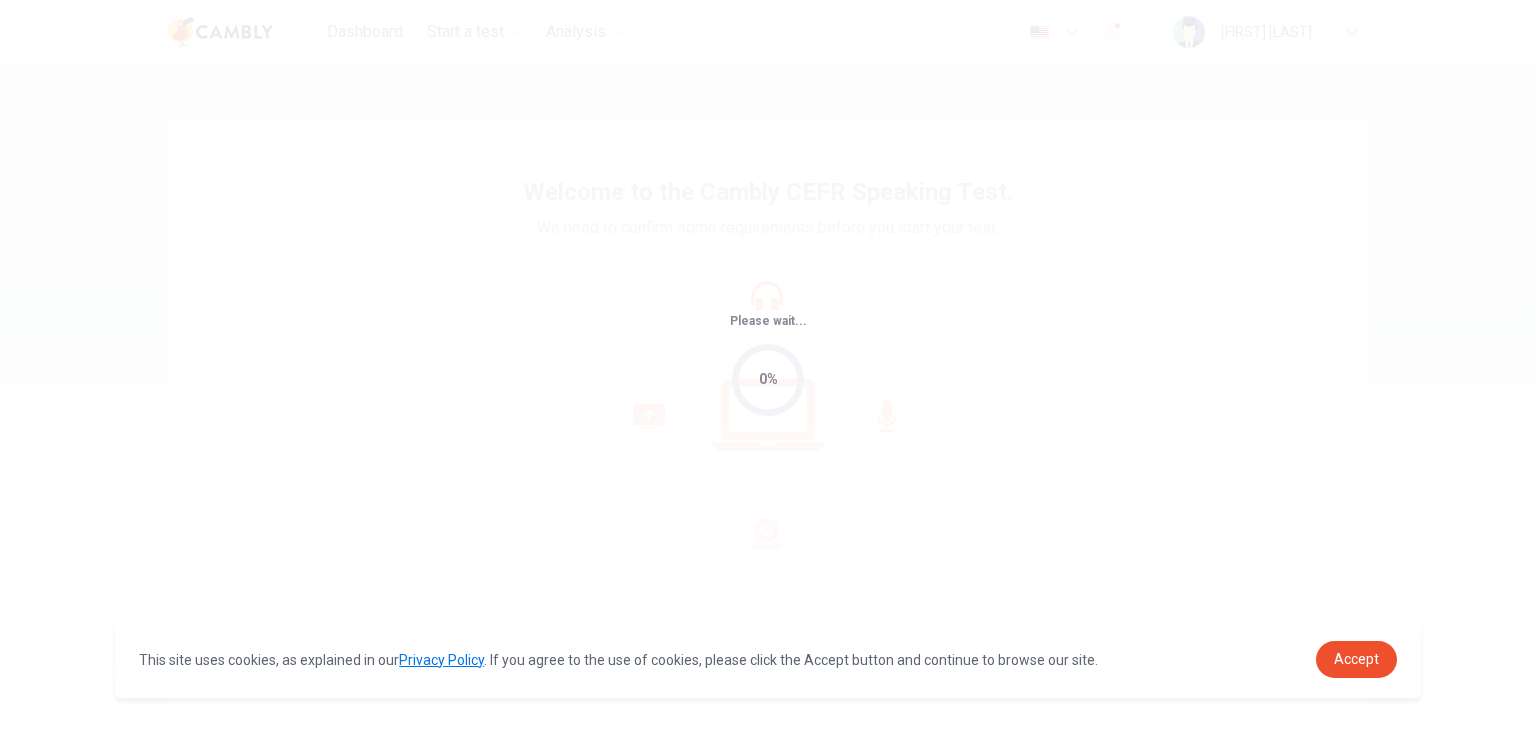 scroll, scrollTop: 0, scrollLeft: 0, axis: both 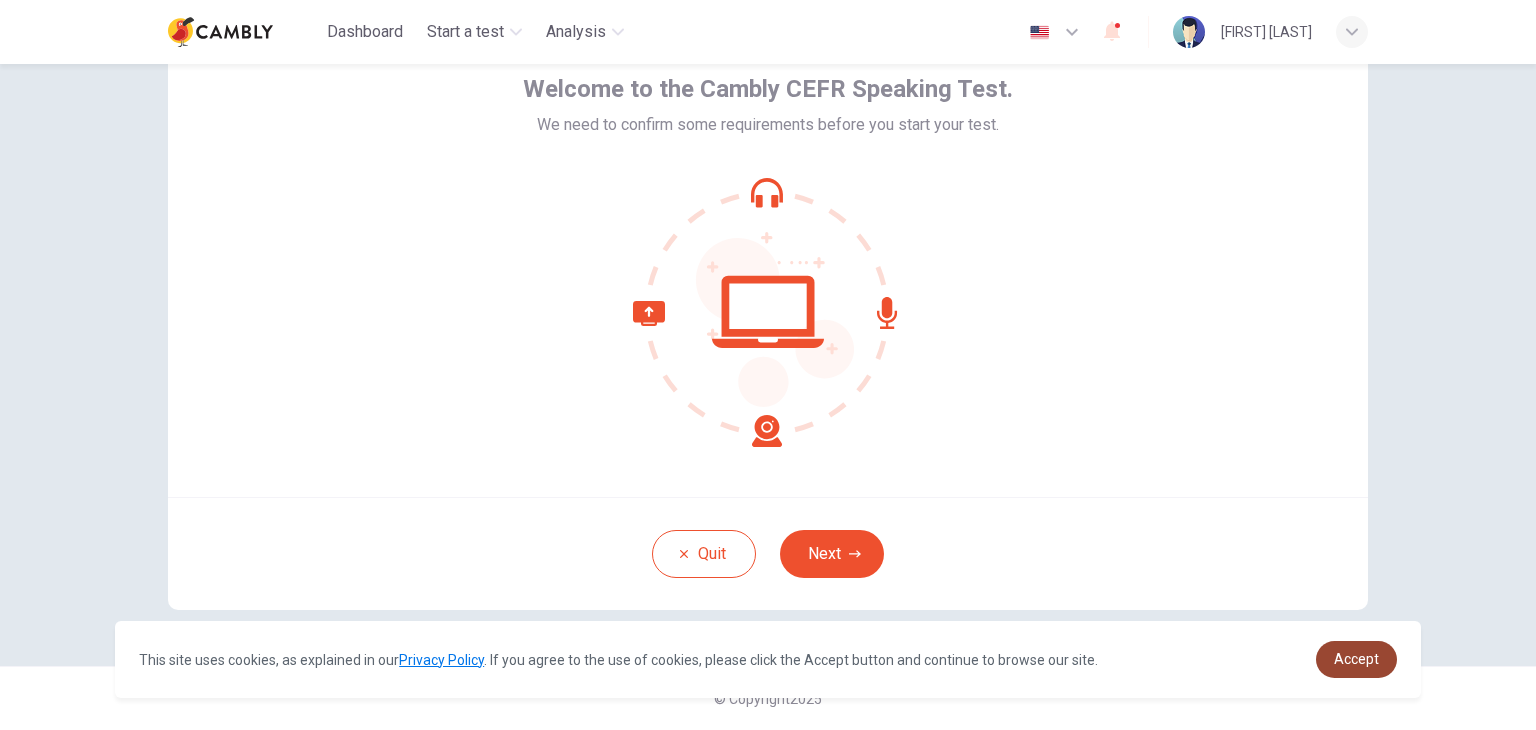 click on "Accept" at bounding box center (1356, 659) 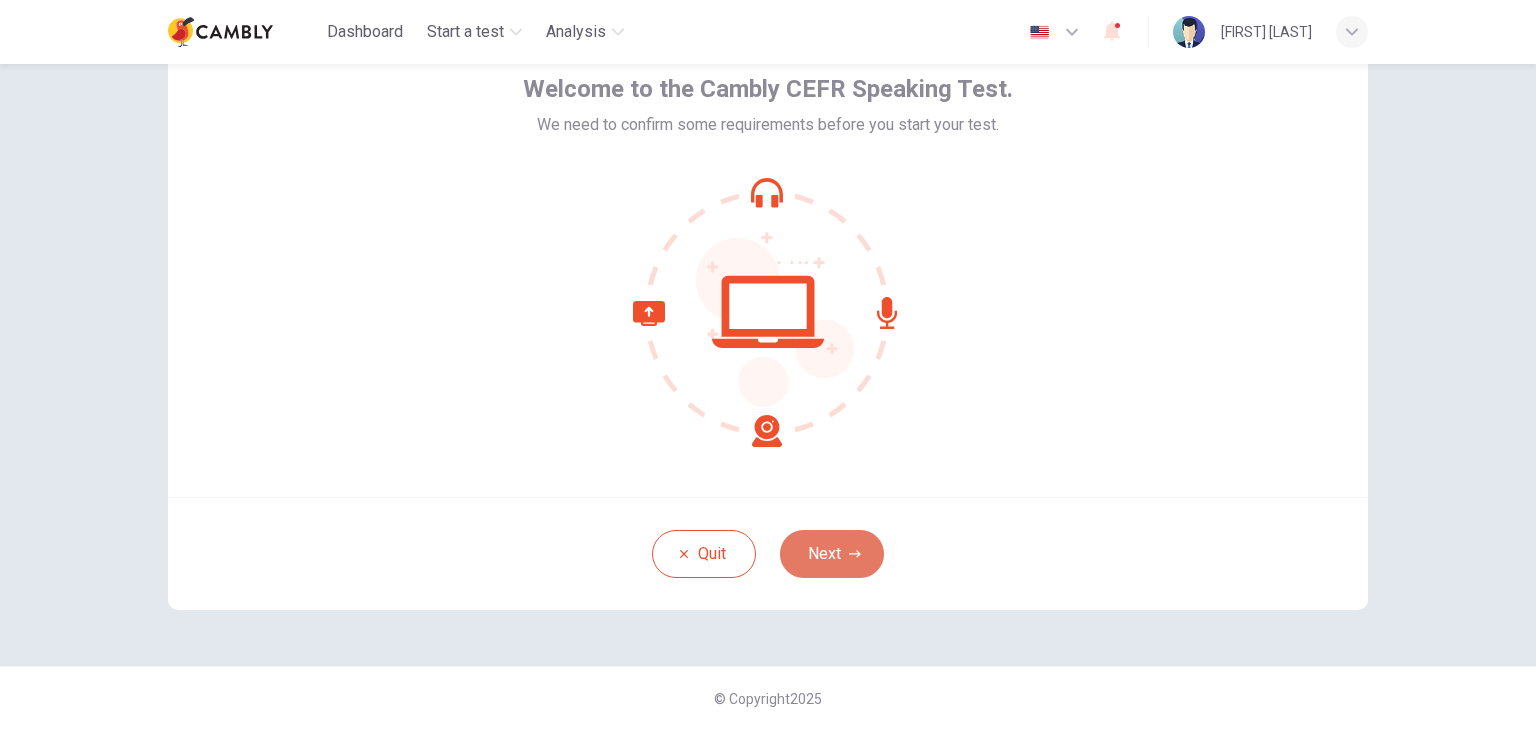 click at bounding box center (855, 554) 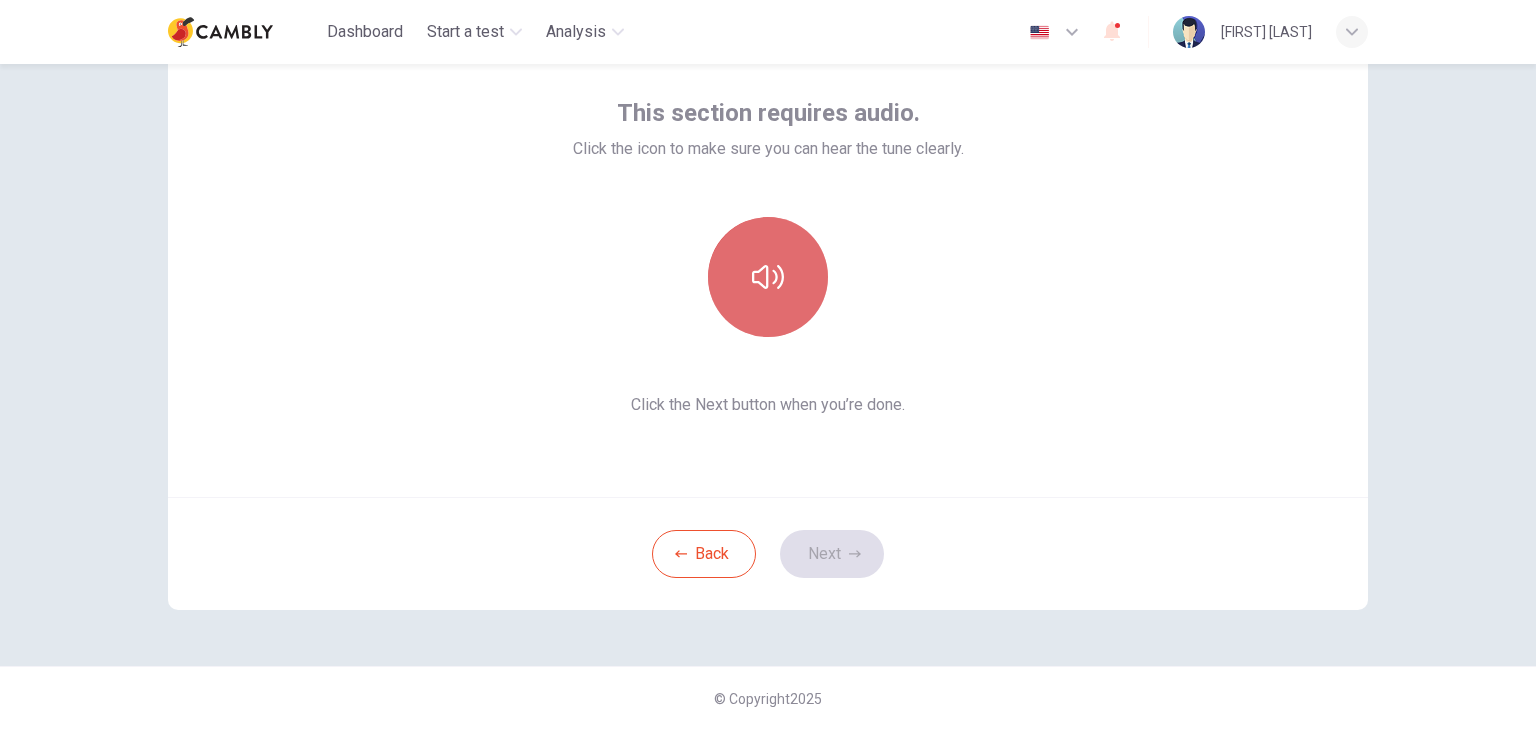 click at bounding box center [768, 277] 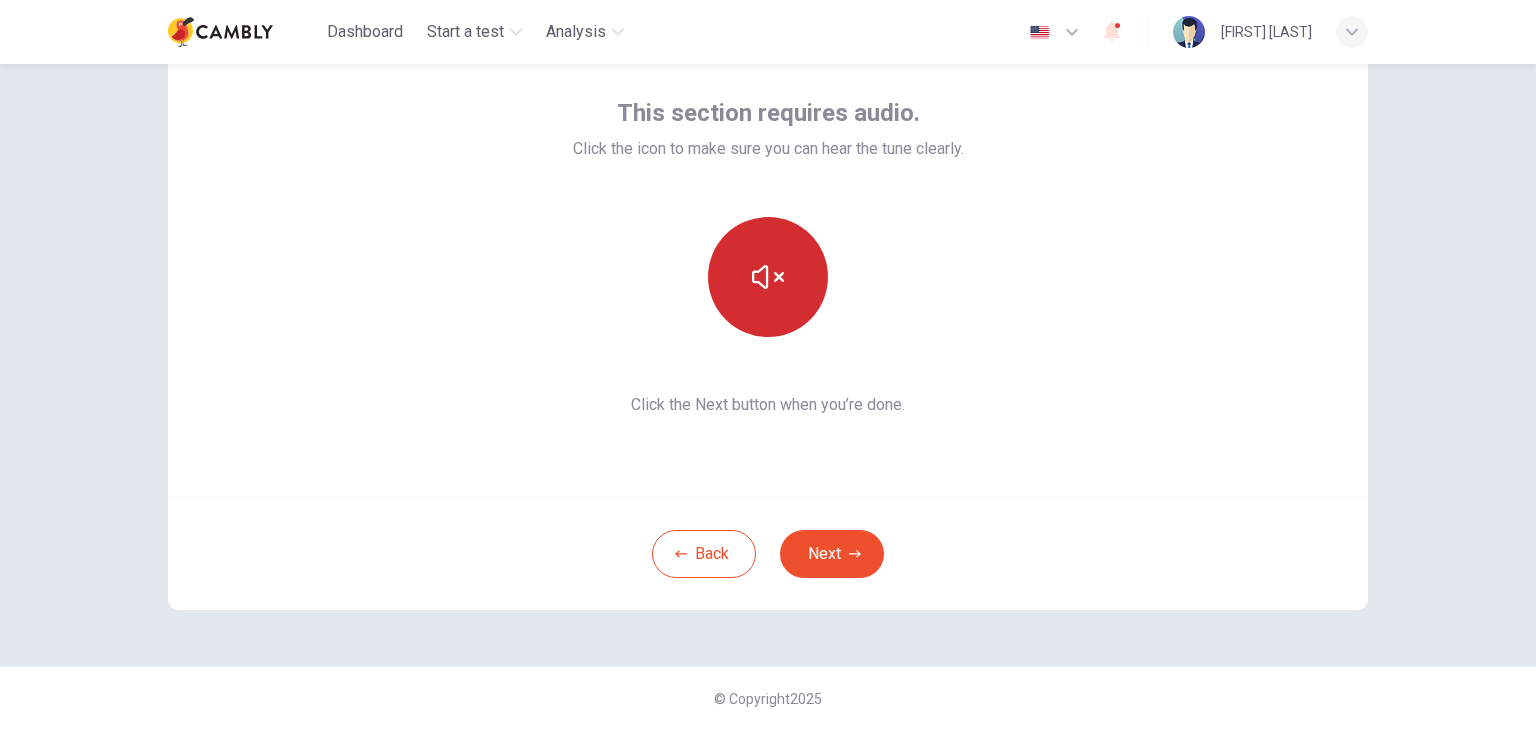 type 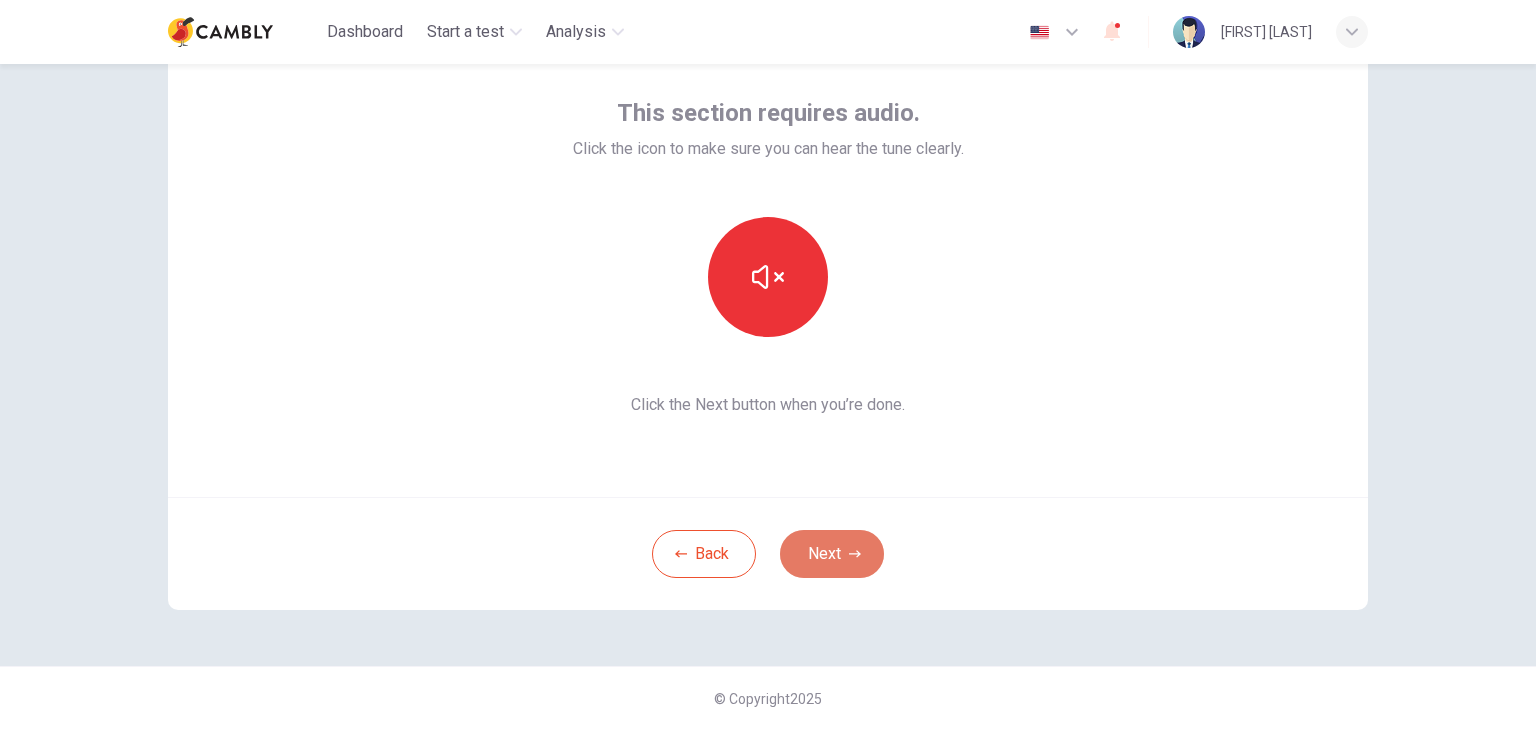 click at bounding box center (855, 554) 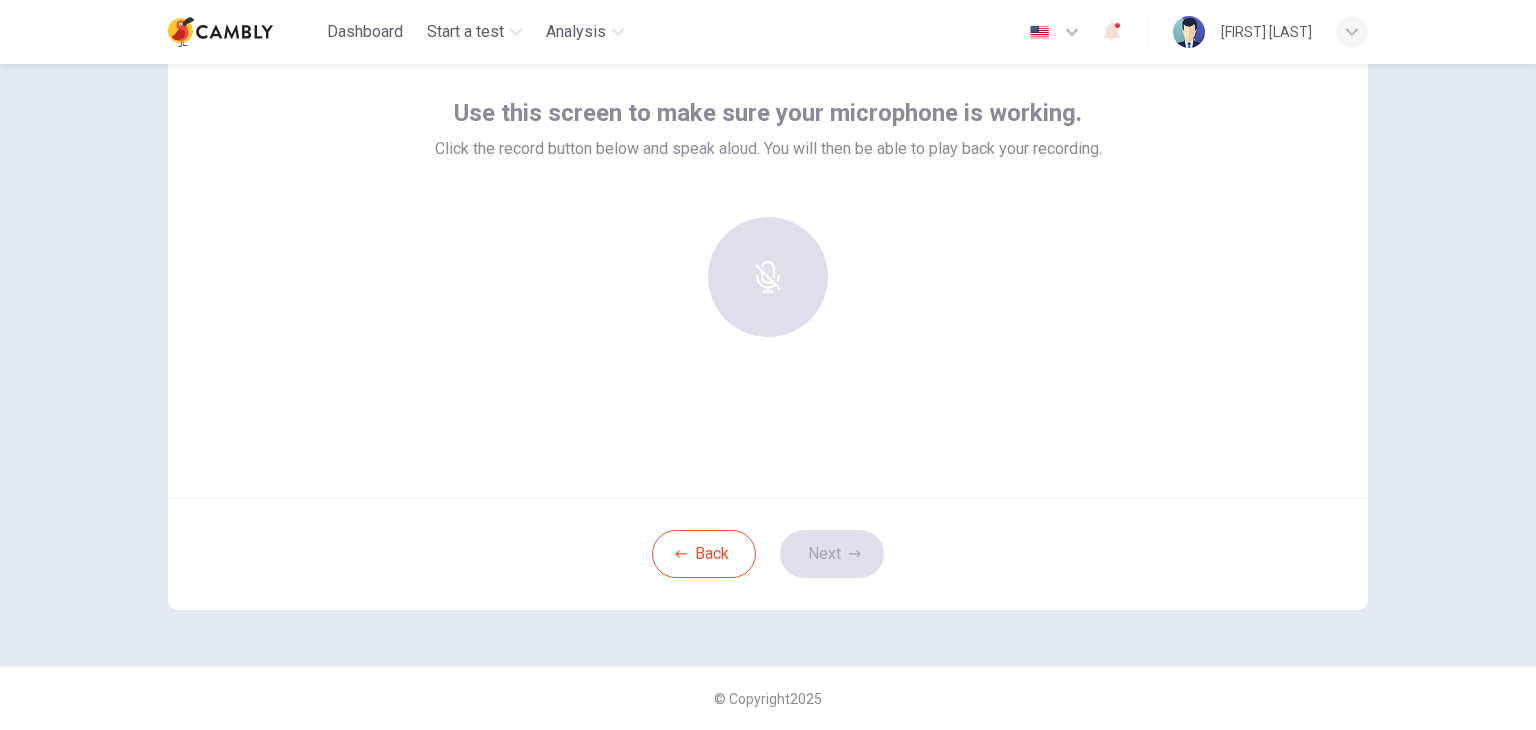 click at bounding box center (768, 277) 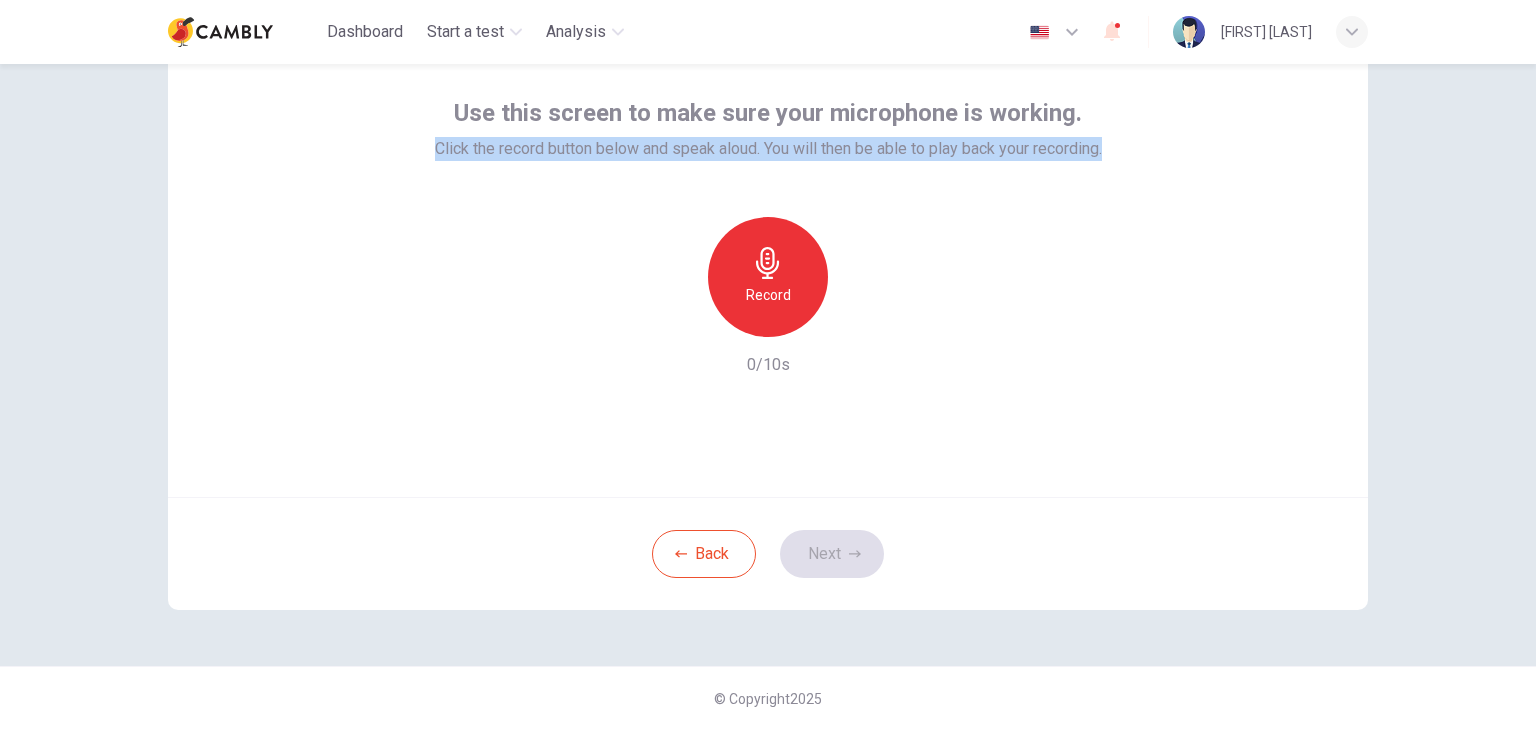 drag, startPoint x: 425, startPoint y: 157, endPoint x: 1103, endPoint y: 149, distance: 678.0472 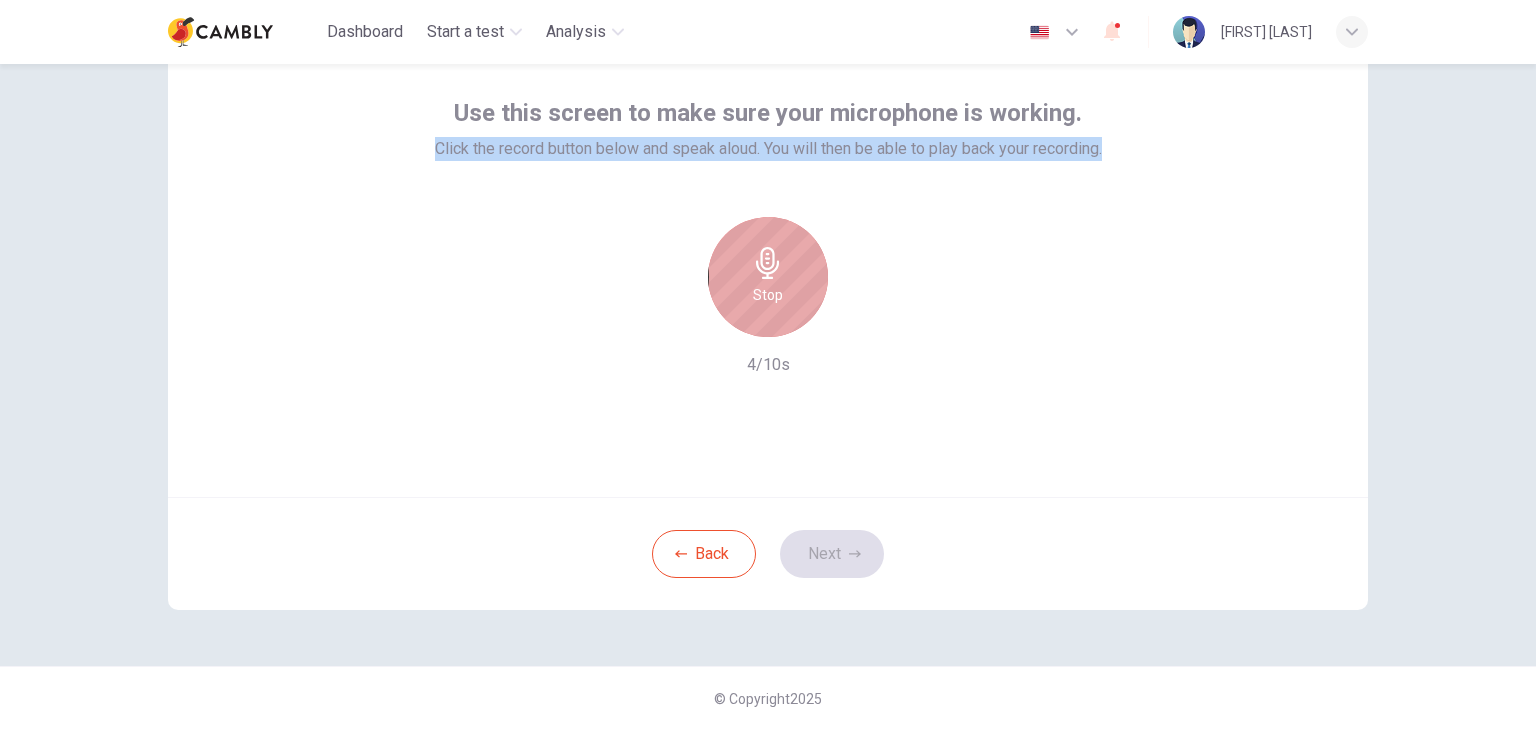 click at bounding box center [767, 263] 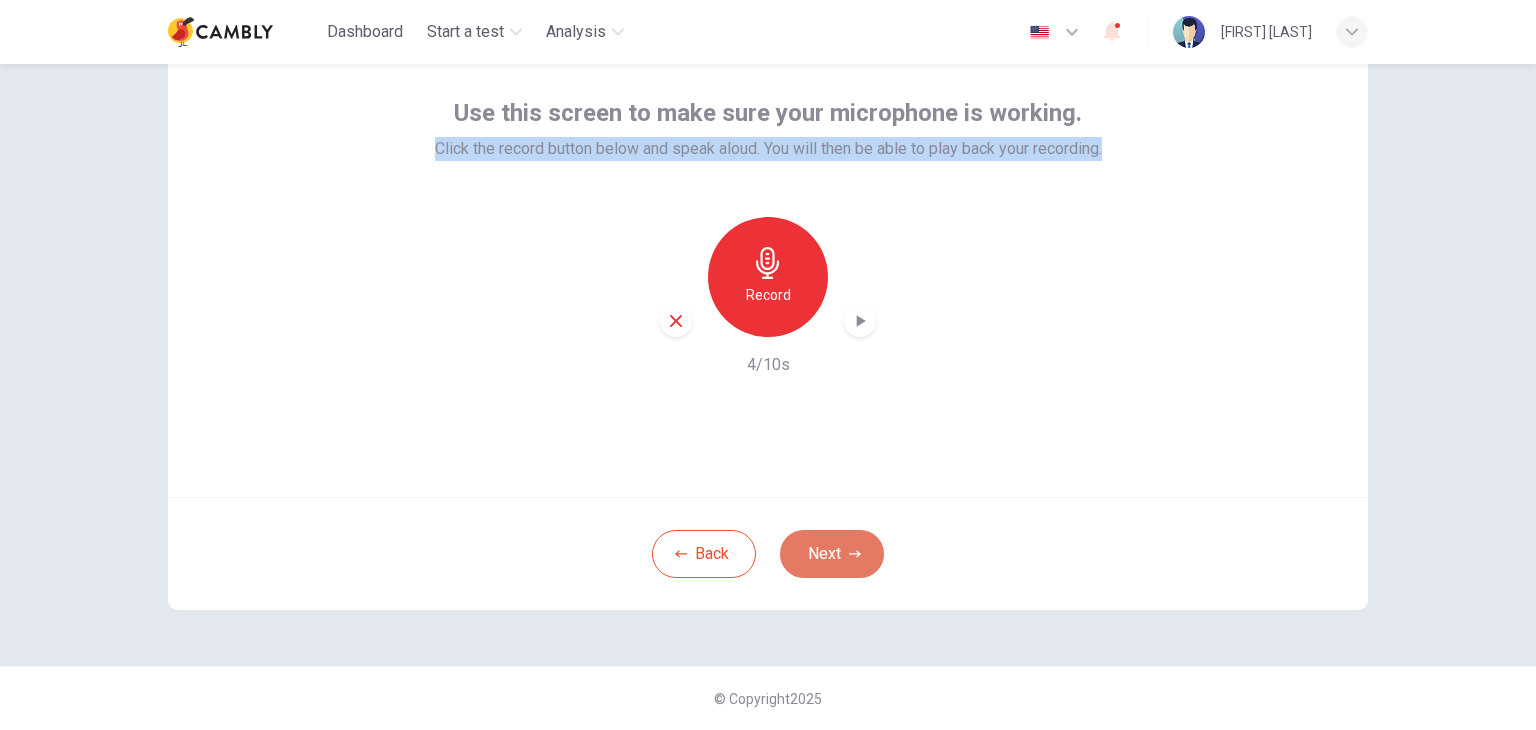 click on "Next" at bounding box center [832, 554] 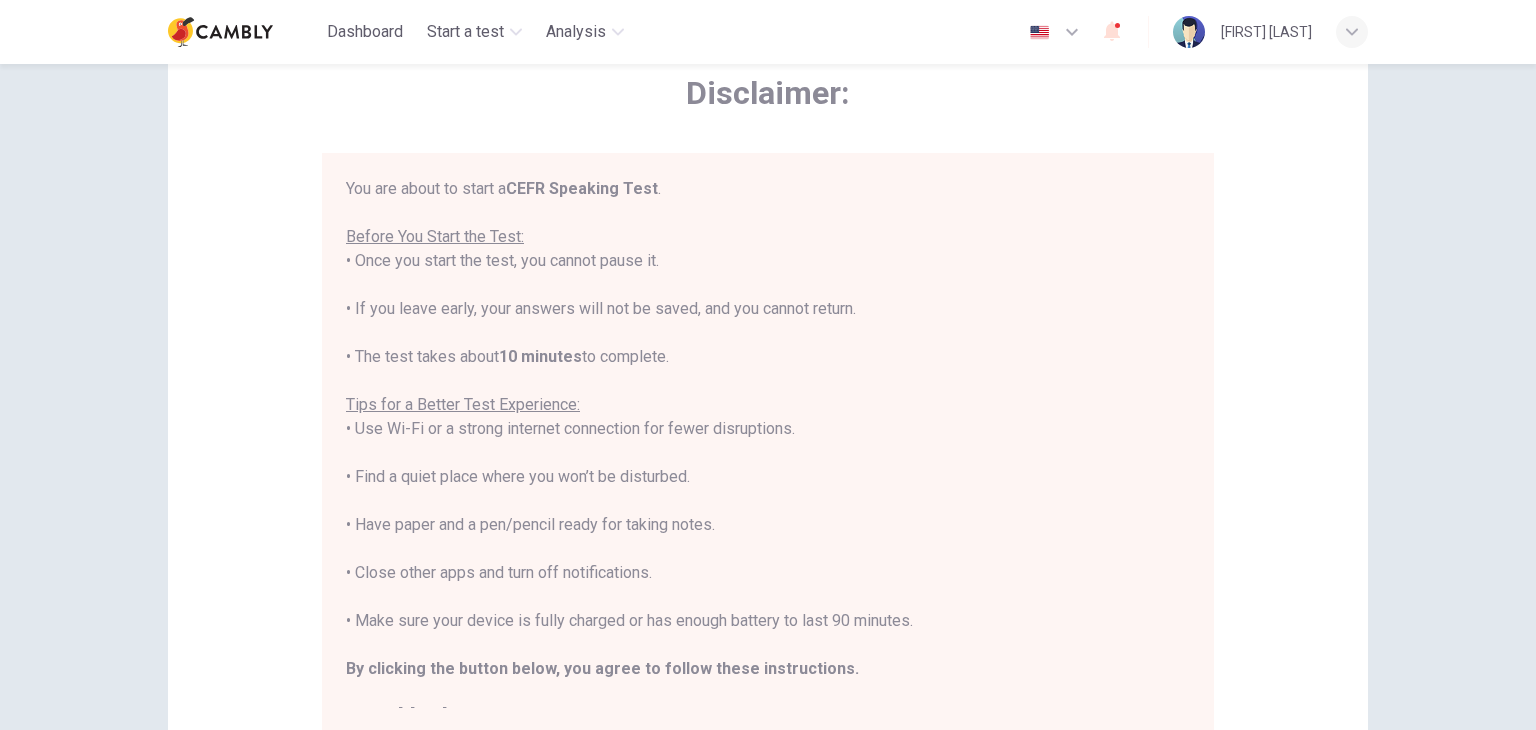 click at bounding box center (1072, 32) 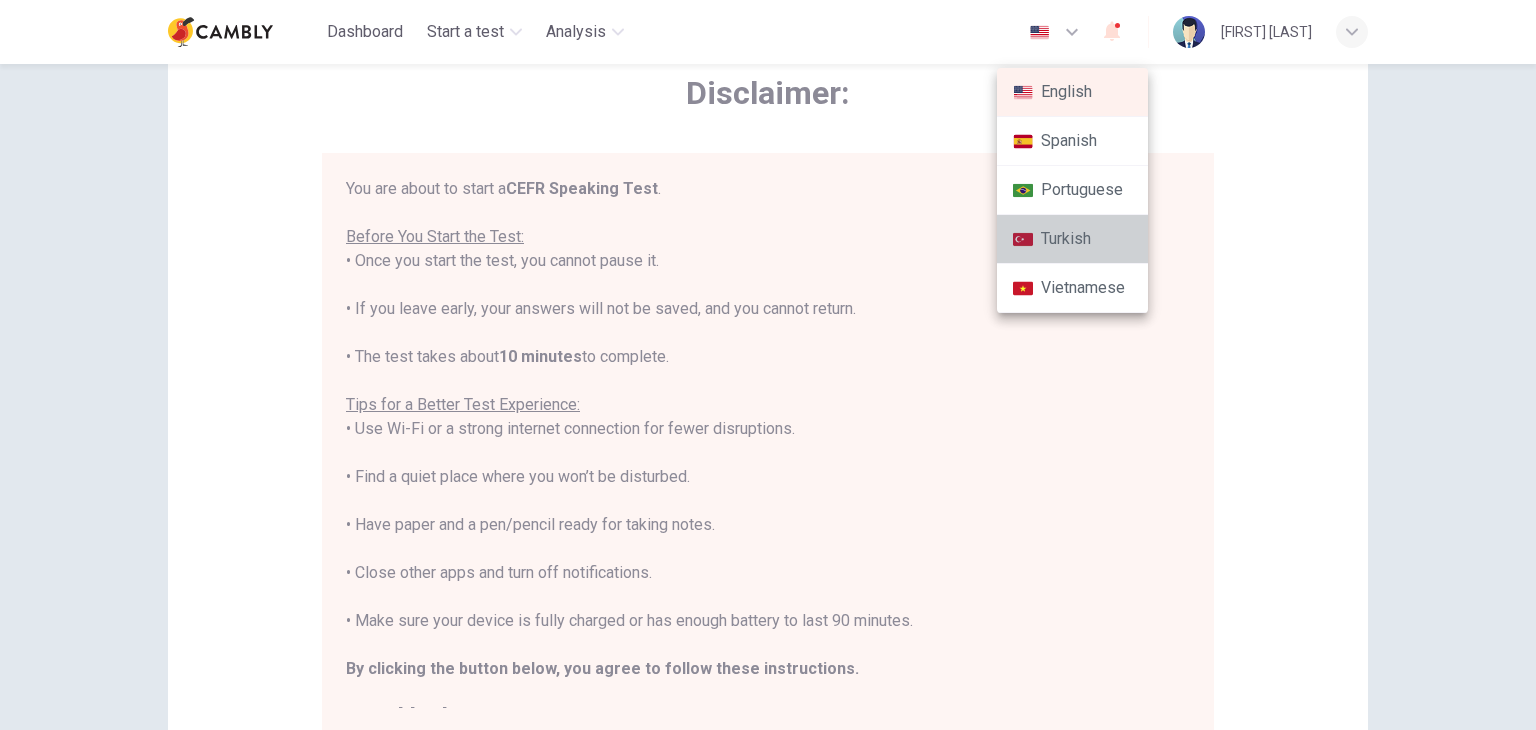 click on "Turkish" at bounding box center [1072, 239] 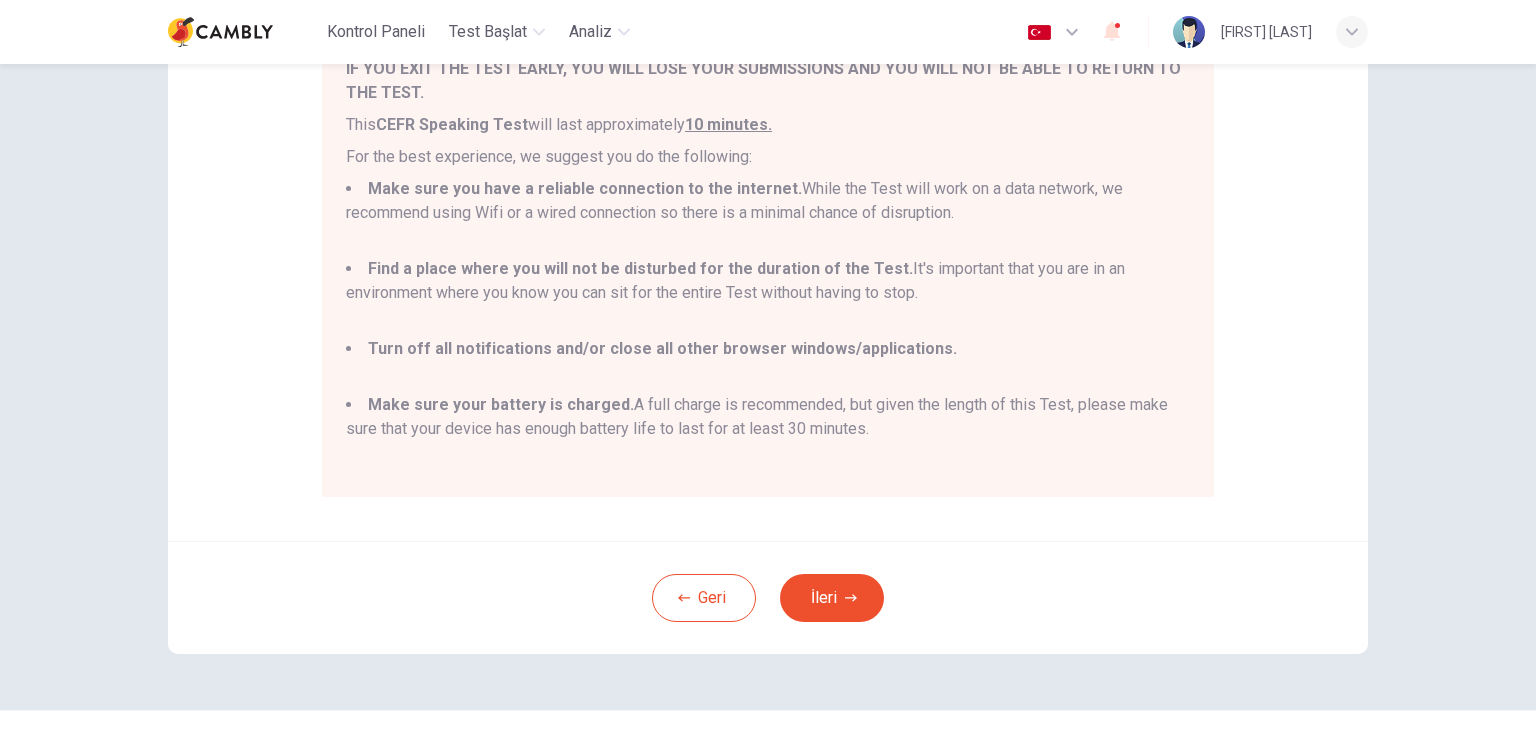 scroll, scrollTop: 291, scrollLeft: 0, axis: vertical 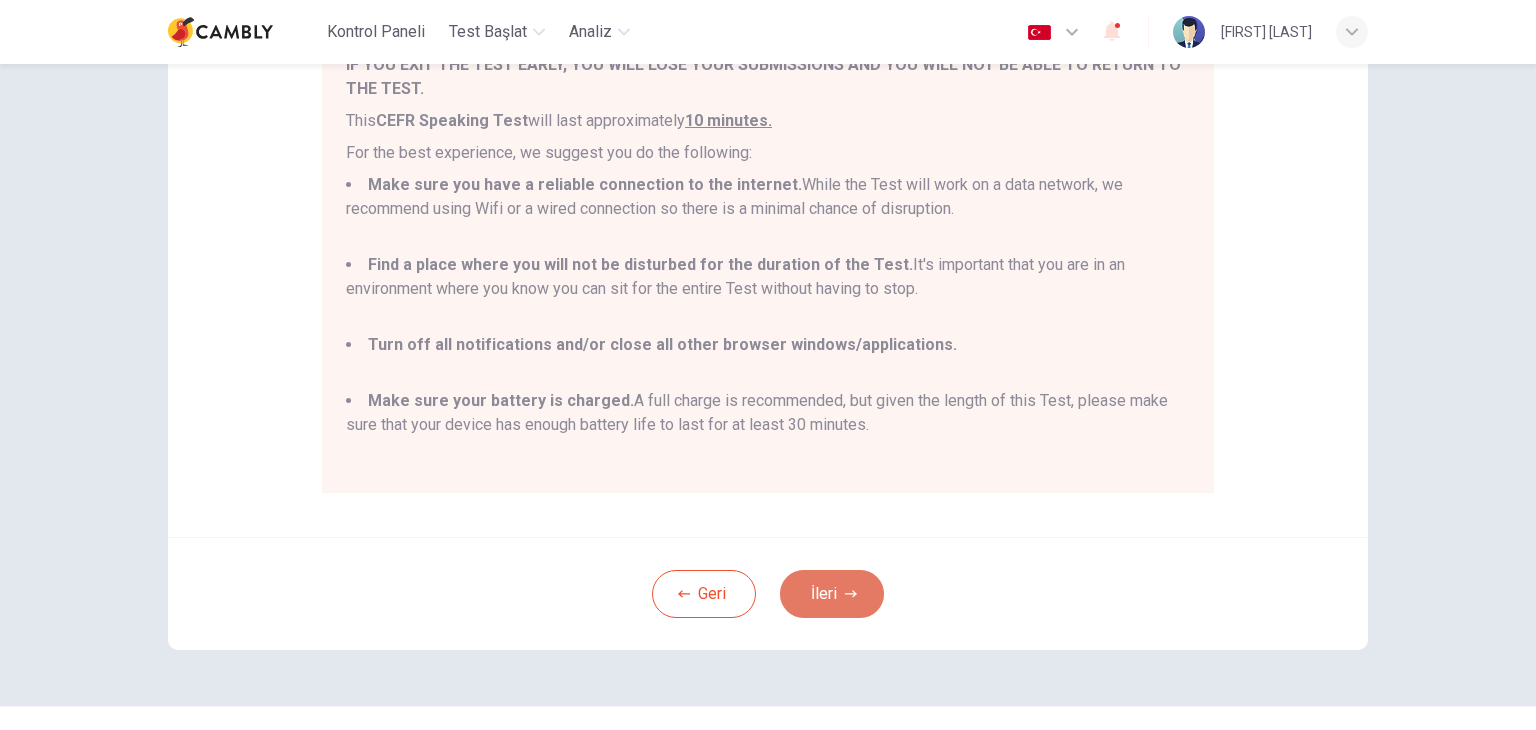 click on "İleri" at bounding box center (832, 594) 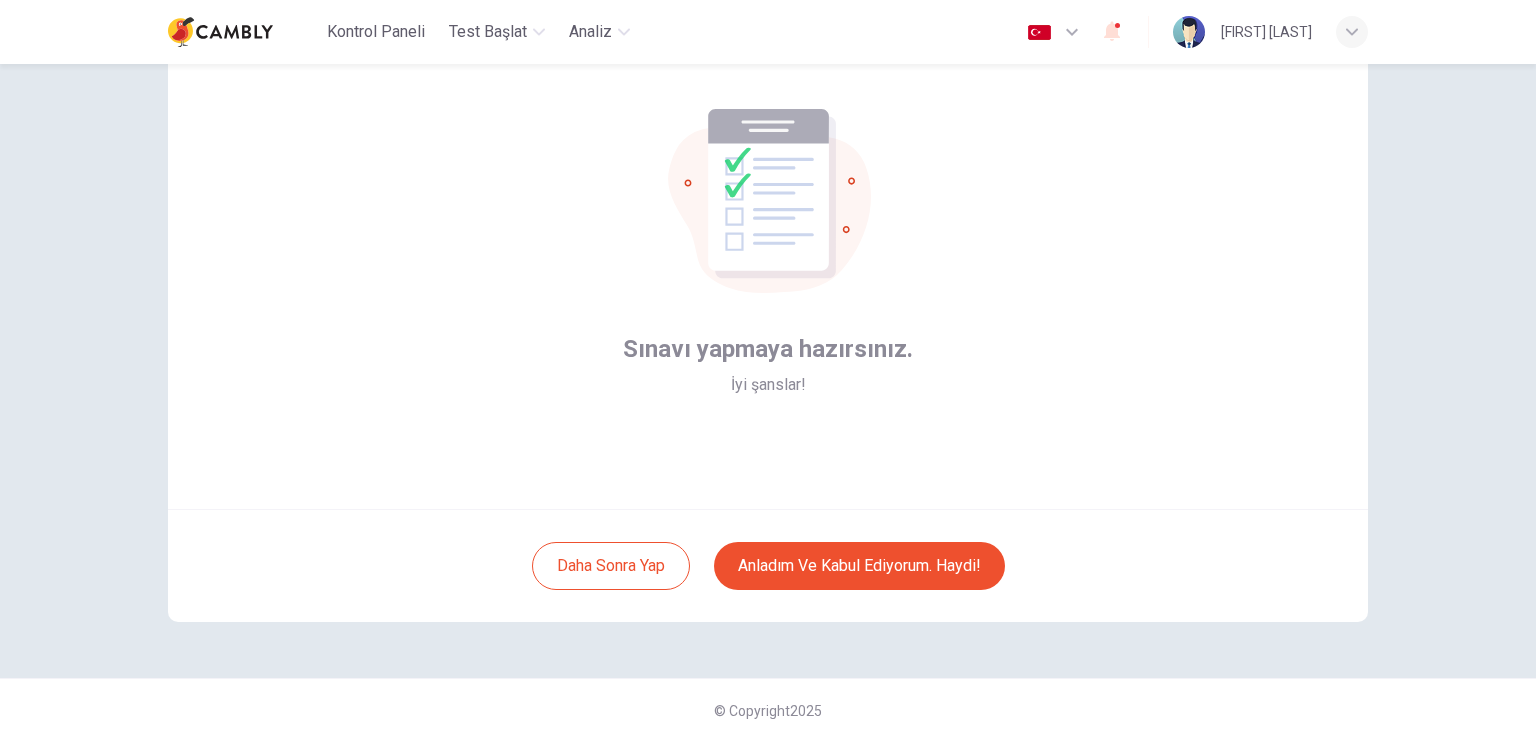 scroll, scrollTop: 101, scrollLeft: 0, axis: vertical 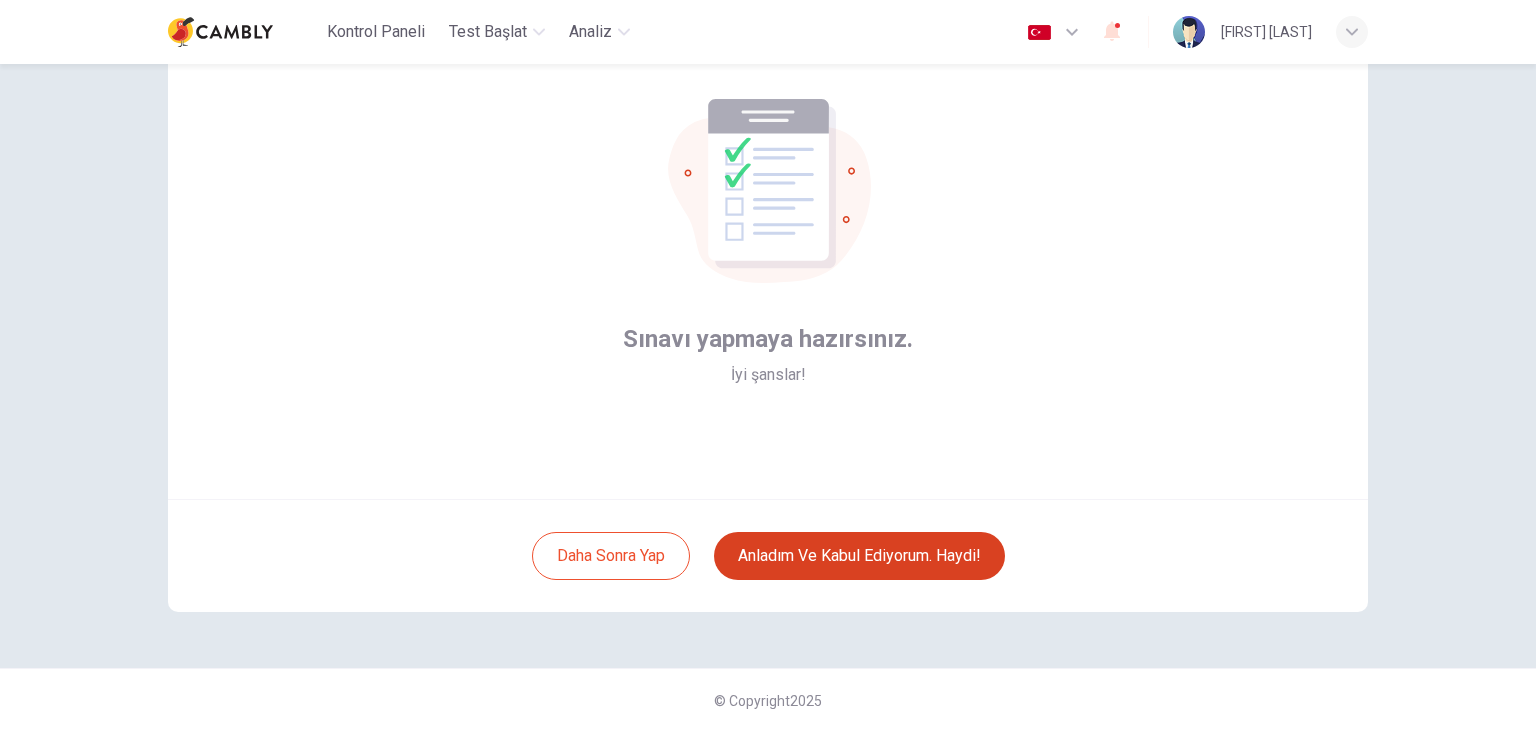 click on "Anladım ve kabul ediyorum. Haydi!" at bounding box center [859, 556] 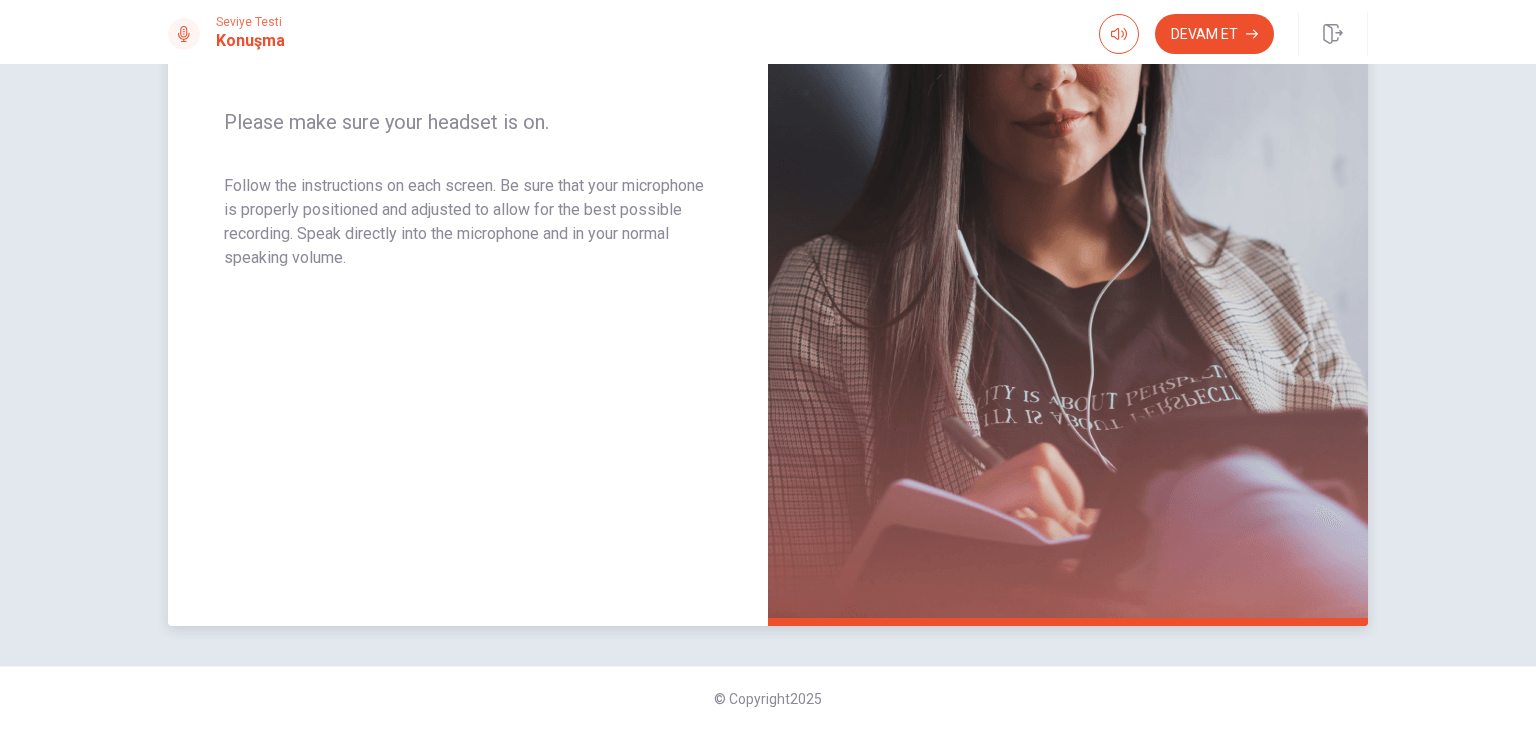 scroll, scrollTop: 349, scrollLeft: 0, axis: vertical 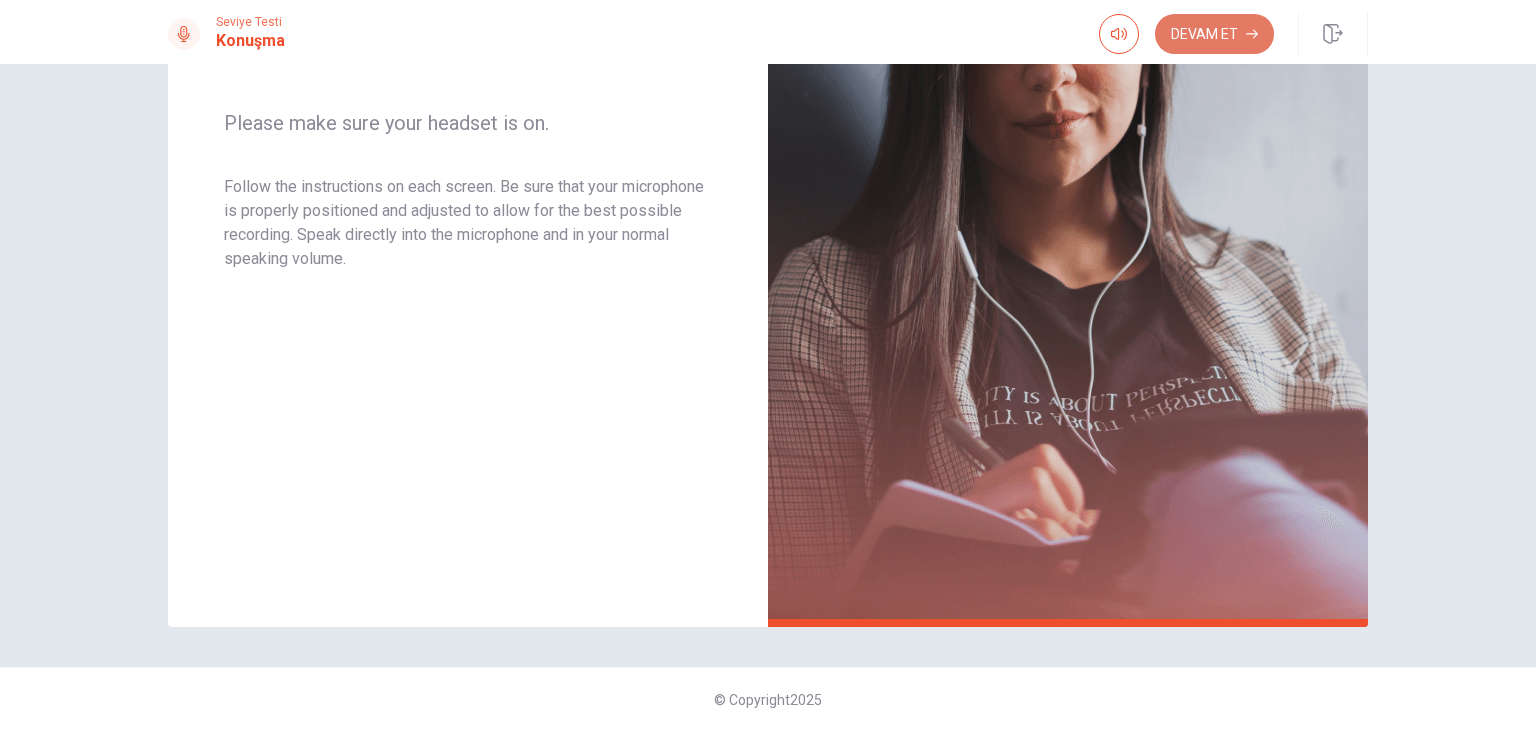click on "Devam Et" at bounding box center [1214, 34] 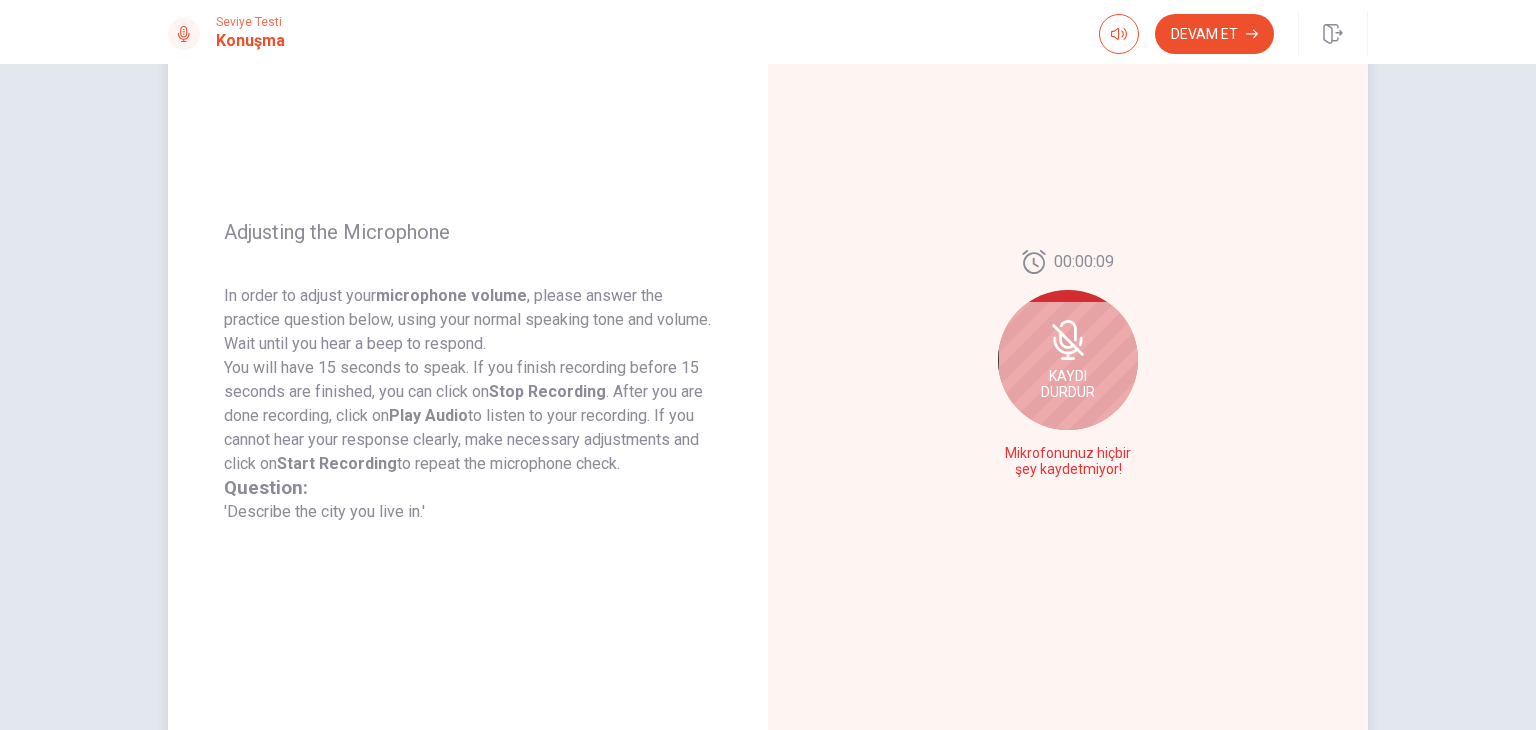 scroll, scrollTop: 167, scrollLeft: 0, axis: vertical 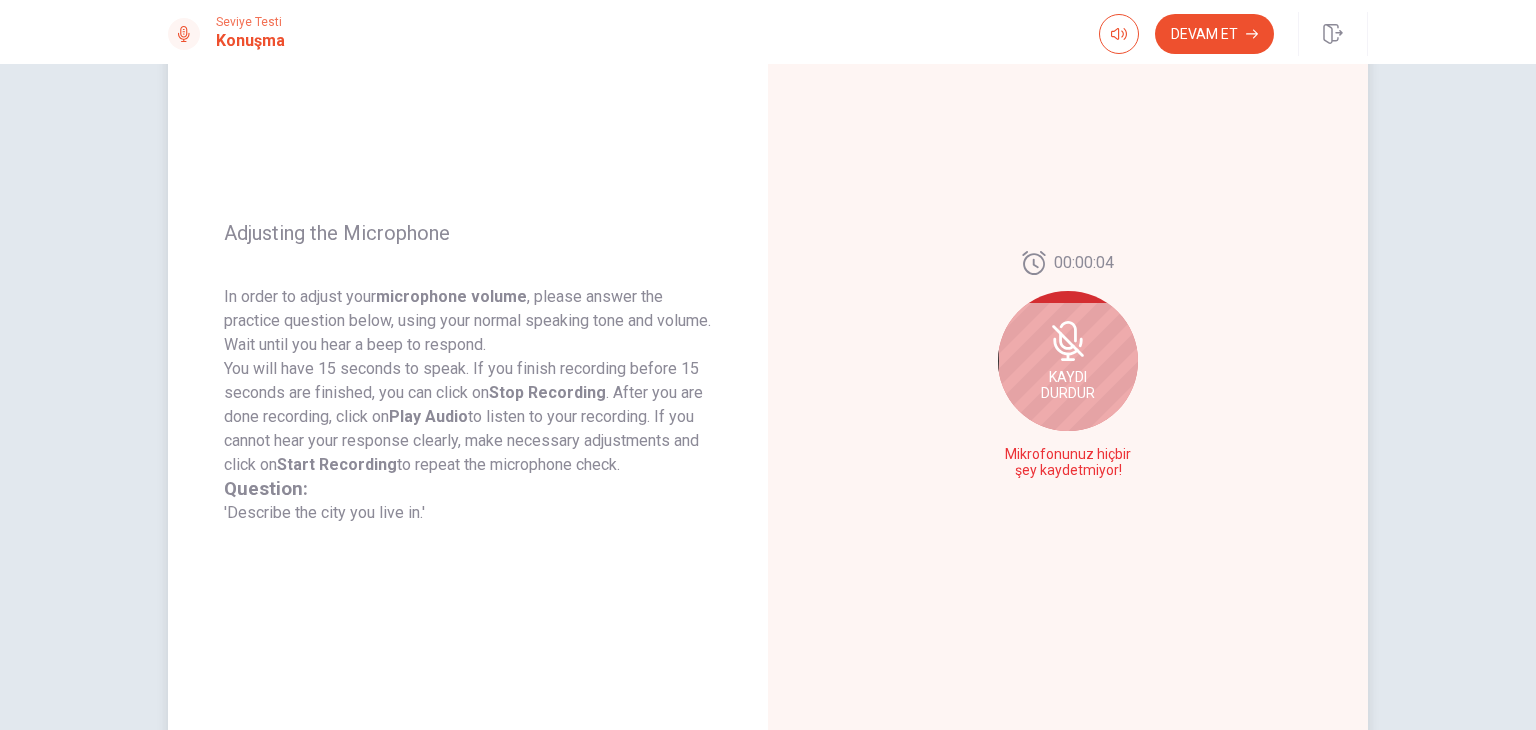 click at bounding box center [1068, 341] 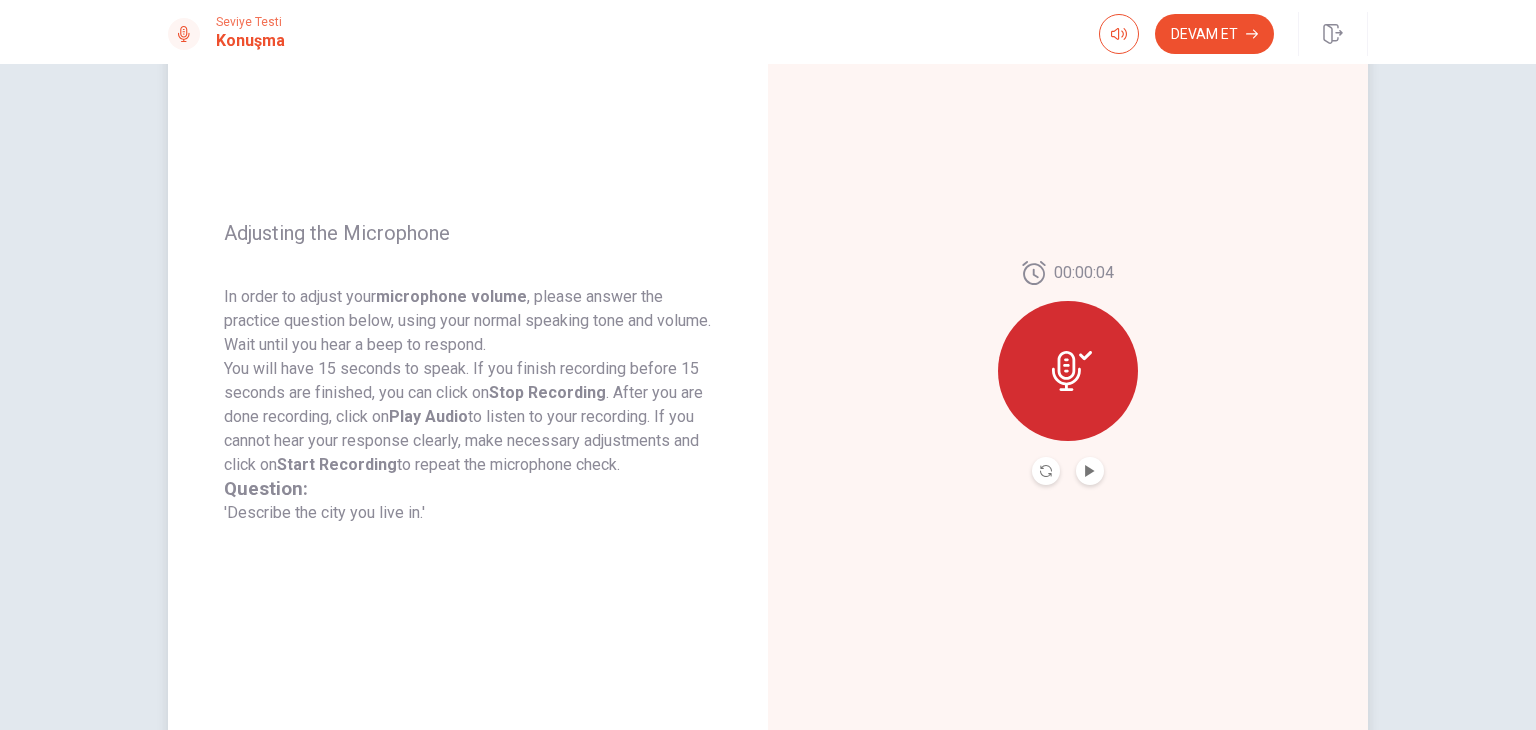 drag, startPoint x: 218, startPoint y: 511, endPoint x: 397, endPoint y: 525, distance: 179.54665 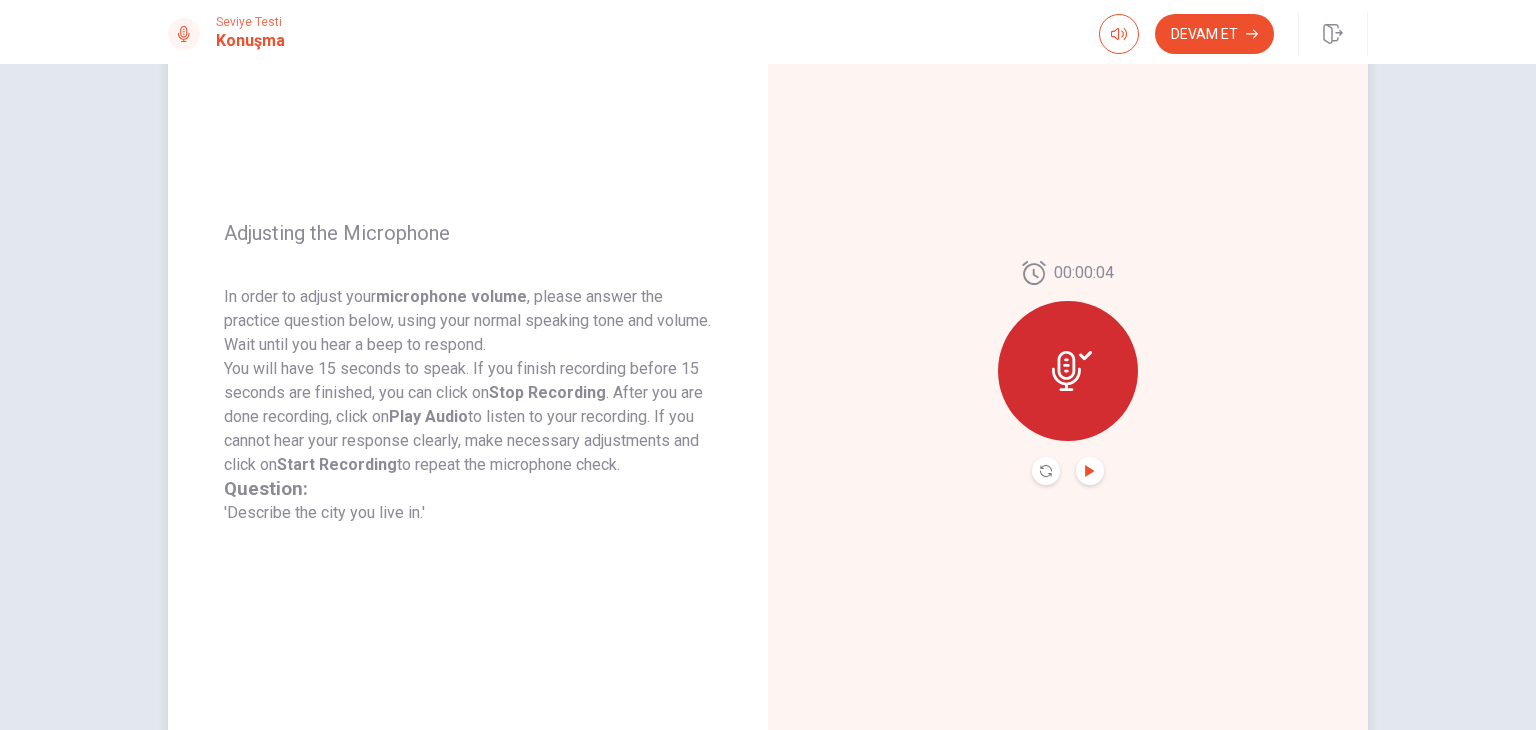 click at bounding box center (1089, 471) 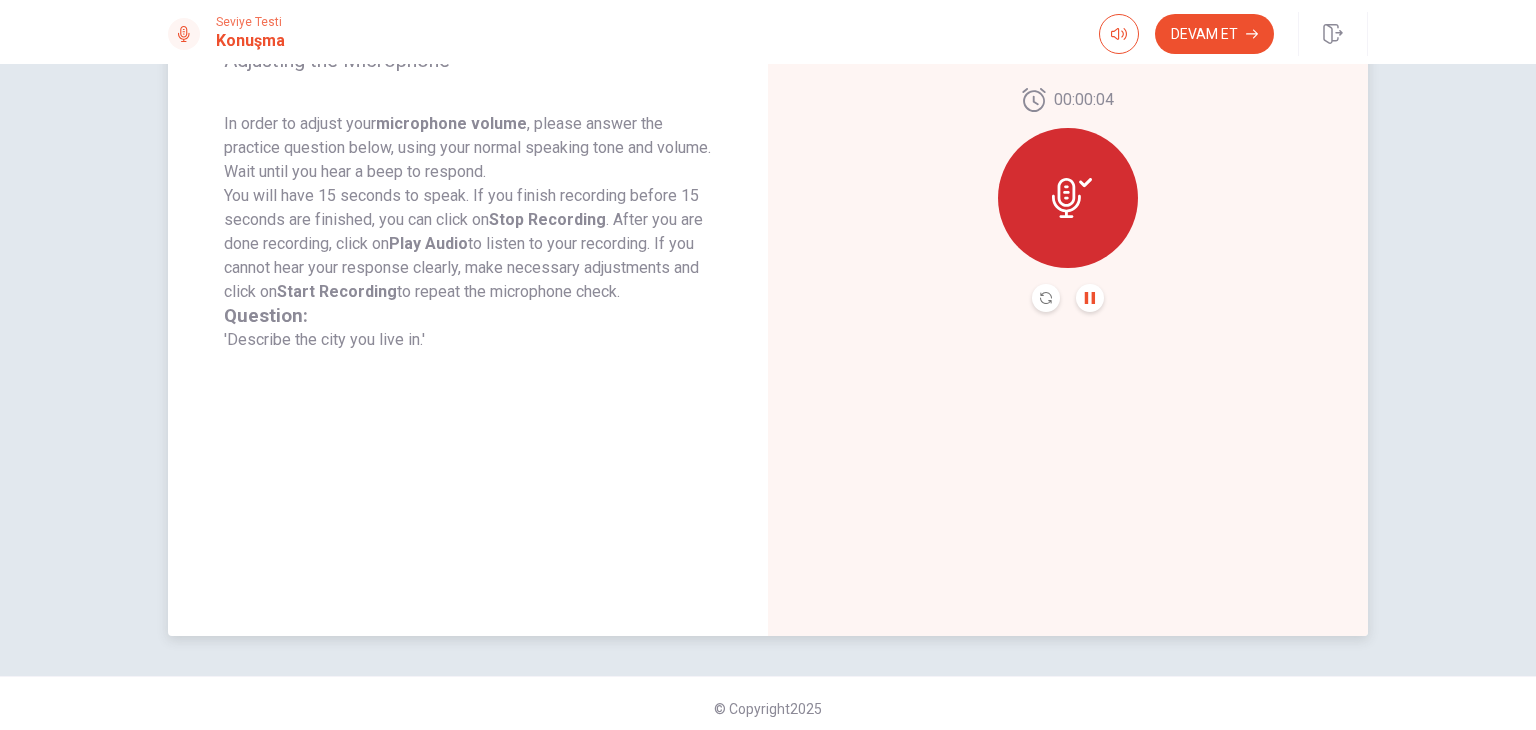 scroll, scrollTop: 350, scrollLeft: 0, axis: vertical 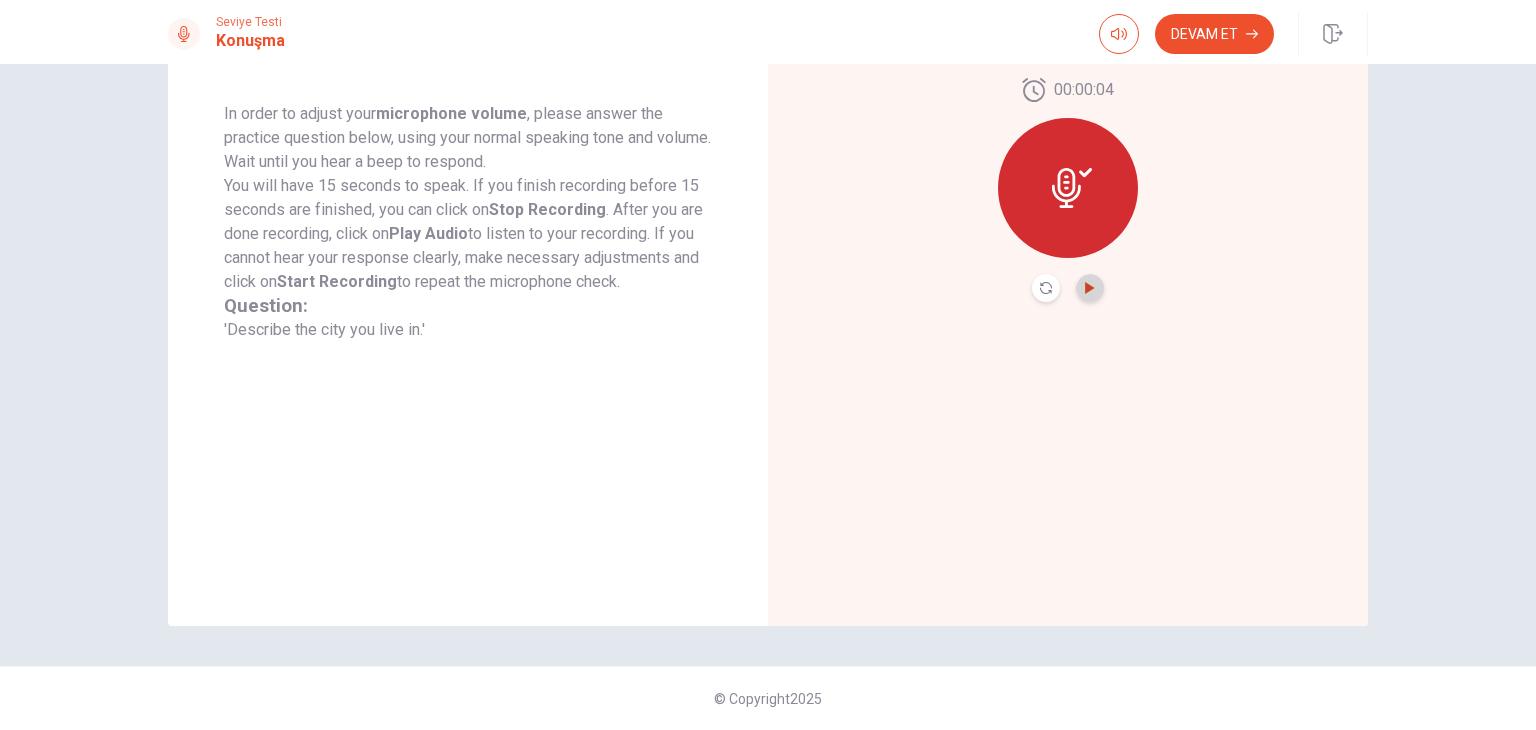 click at bounding box center (1090, 288) 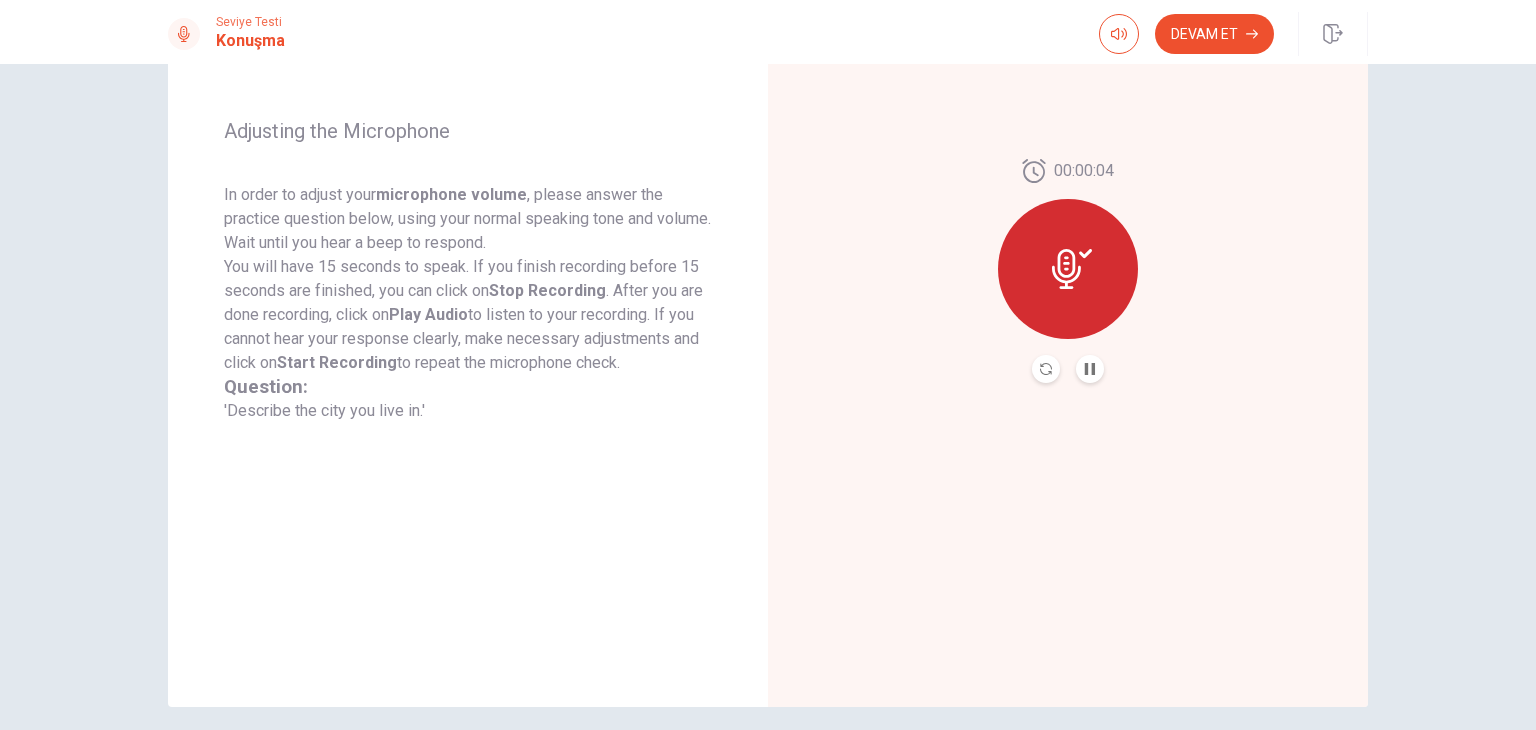 scroll, scrollTop: 249, scrollLeft: 0, axis: vertical 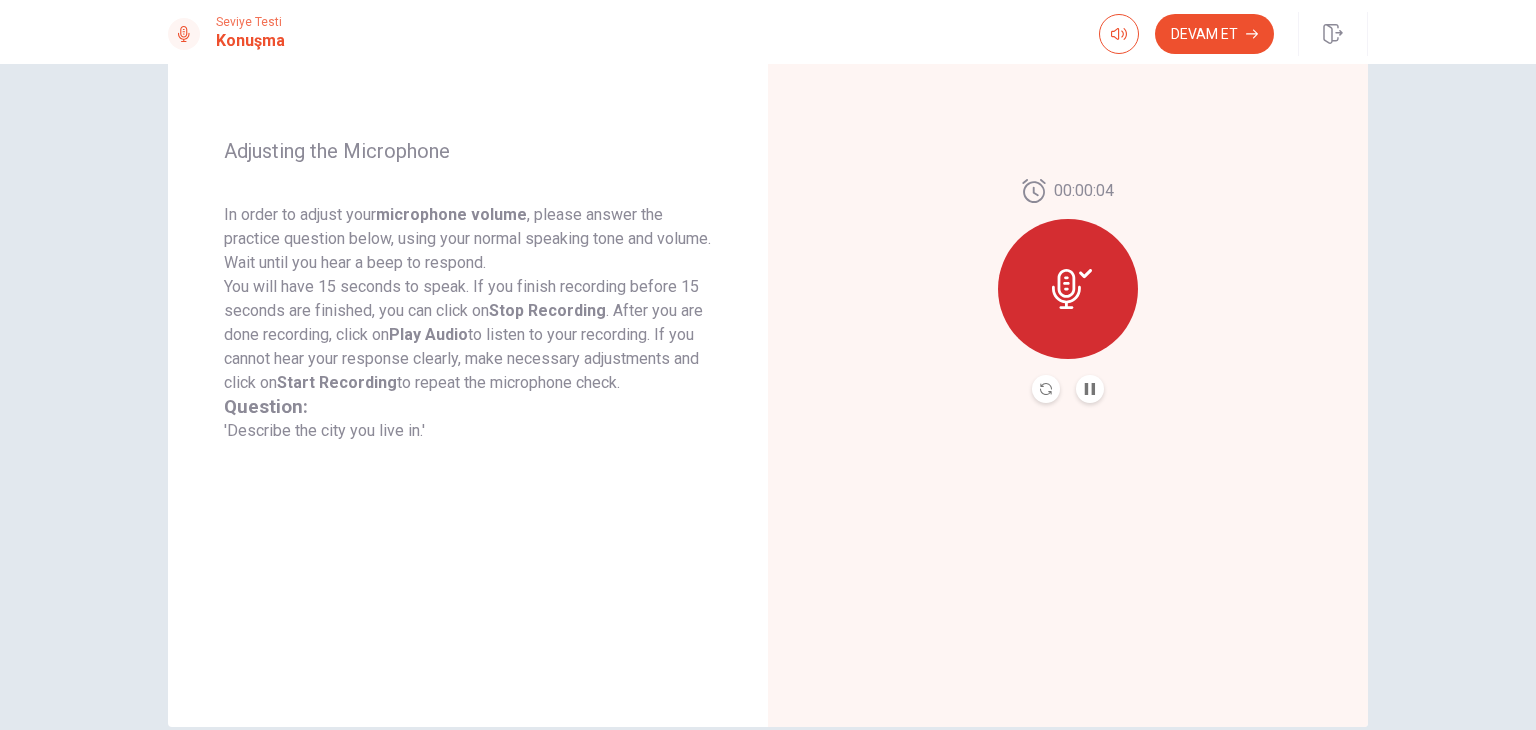 click at bounding box center [1072, 289] 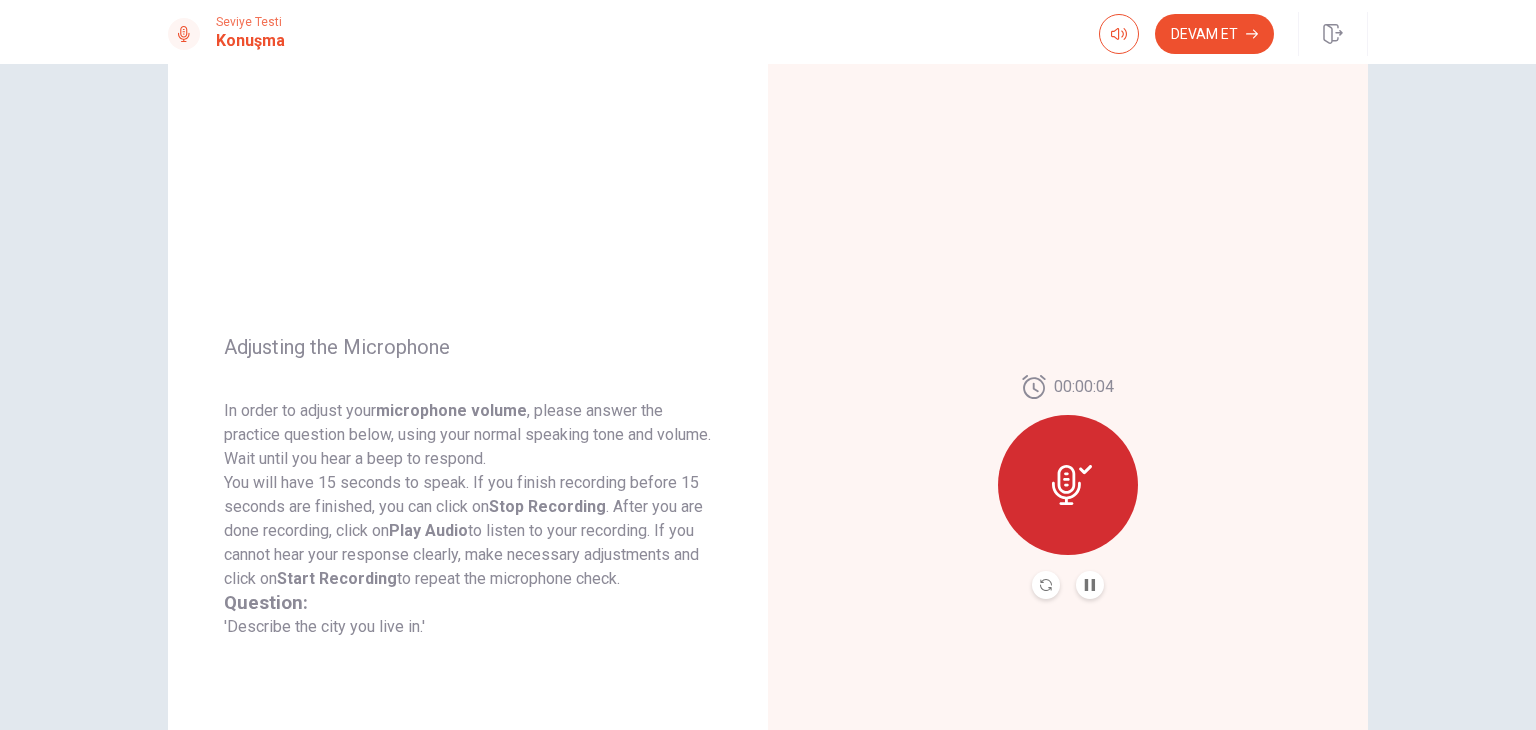 scroll, scrollTop: 52, scrollLeft: 0, axis: vertical 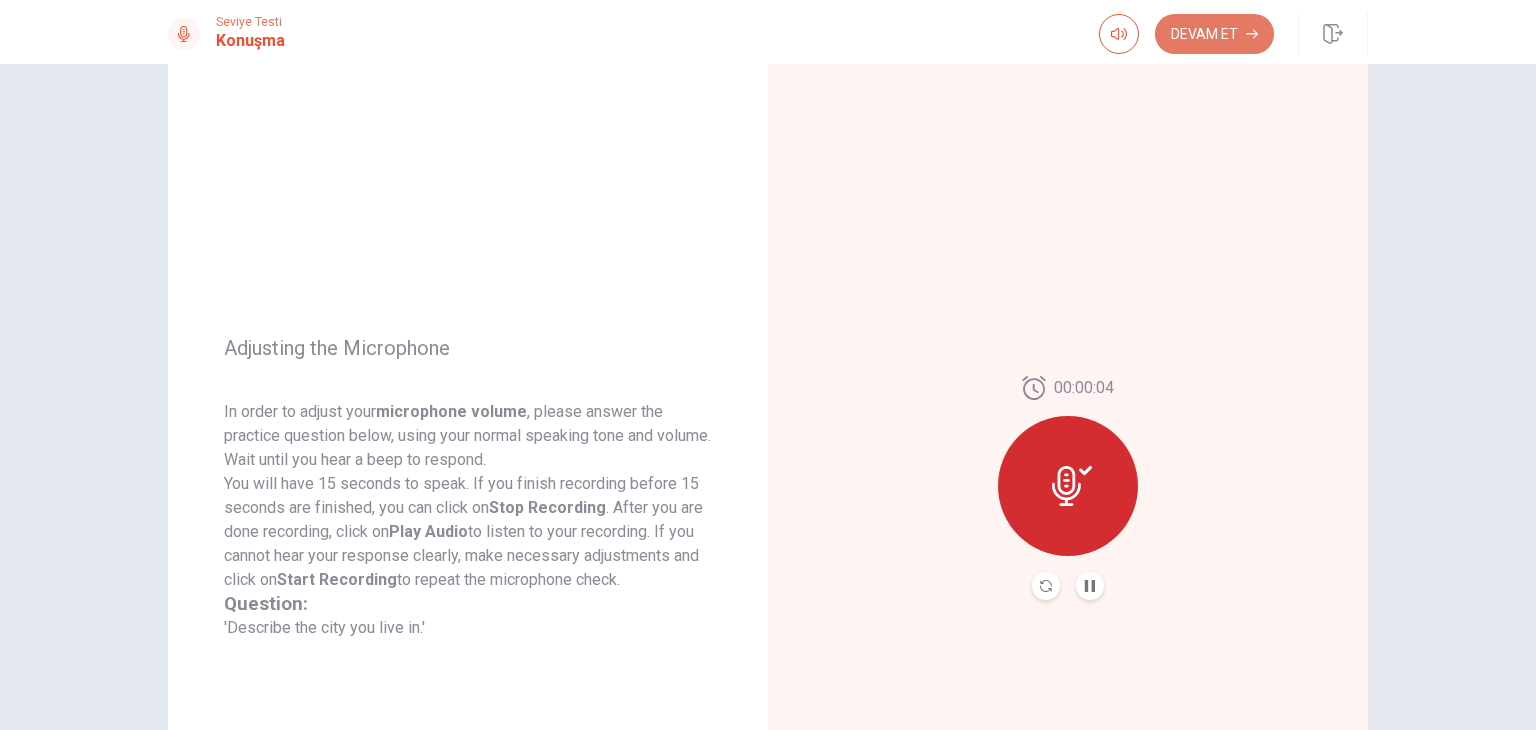click on "Devam Et" at bounding box center [1214, 34] 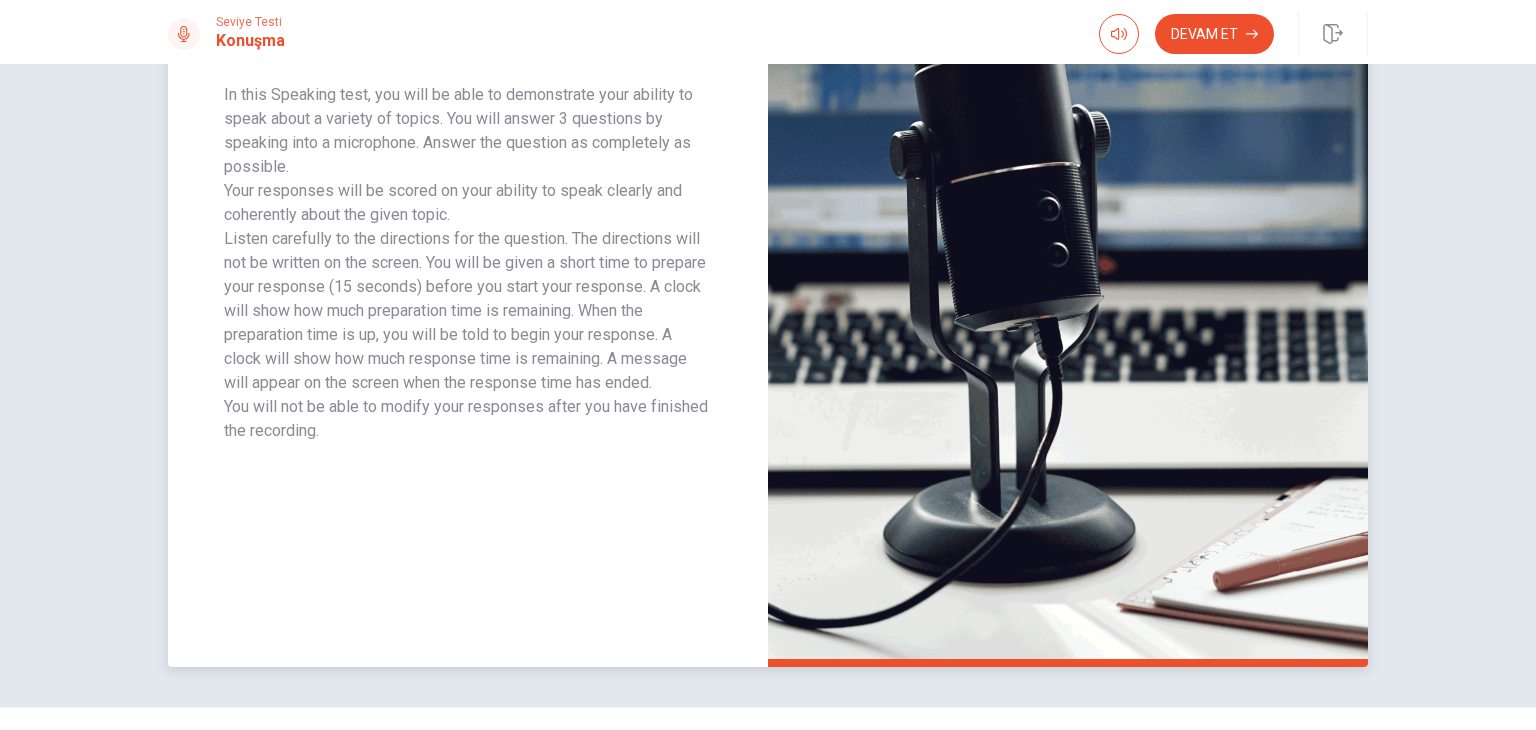 scroll, scrollTop: 310, scrollLeft: 0, axis: vertical 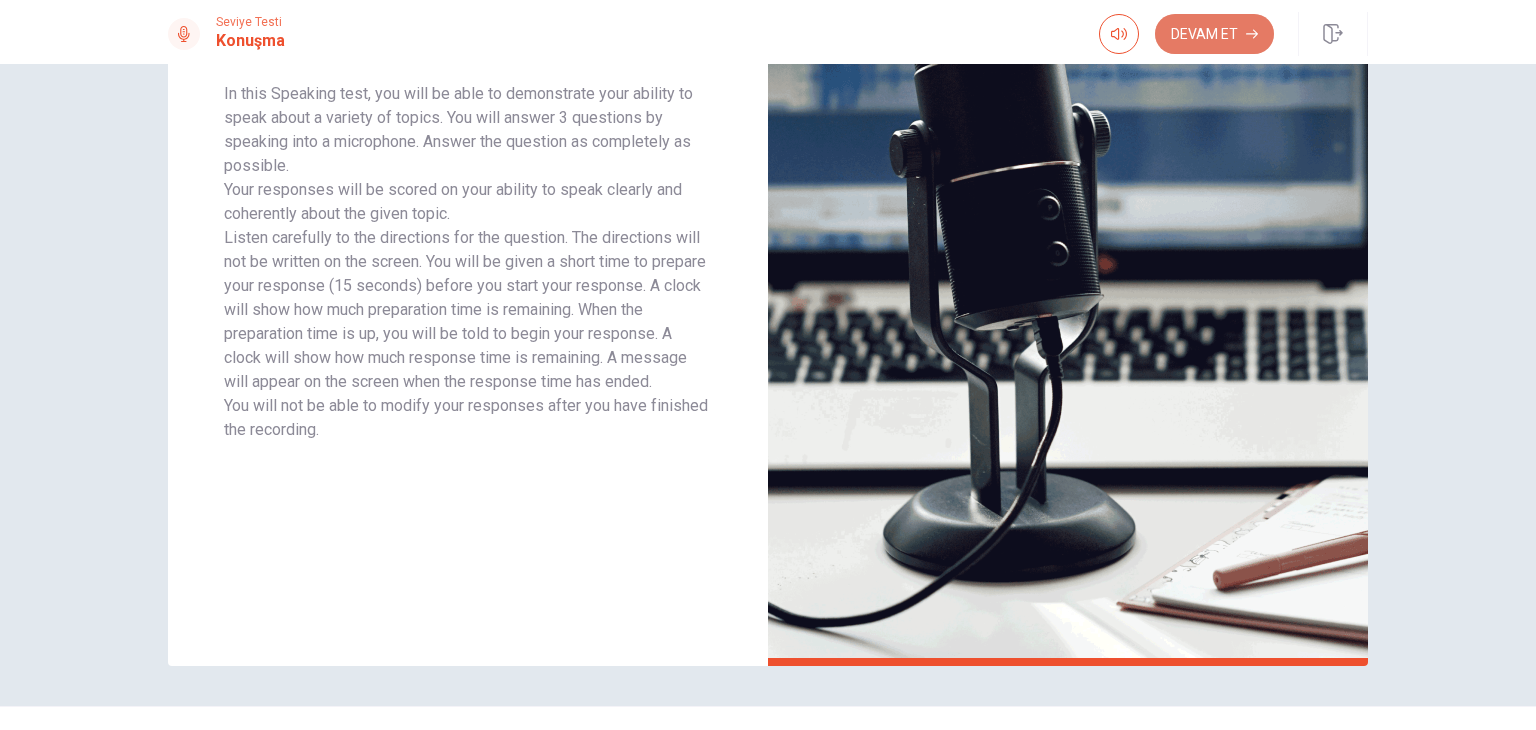 click on "Devam Et" at bounding box center [1214, 34] 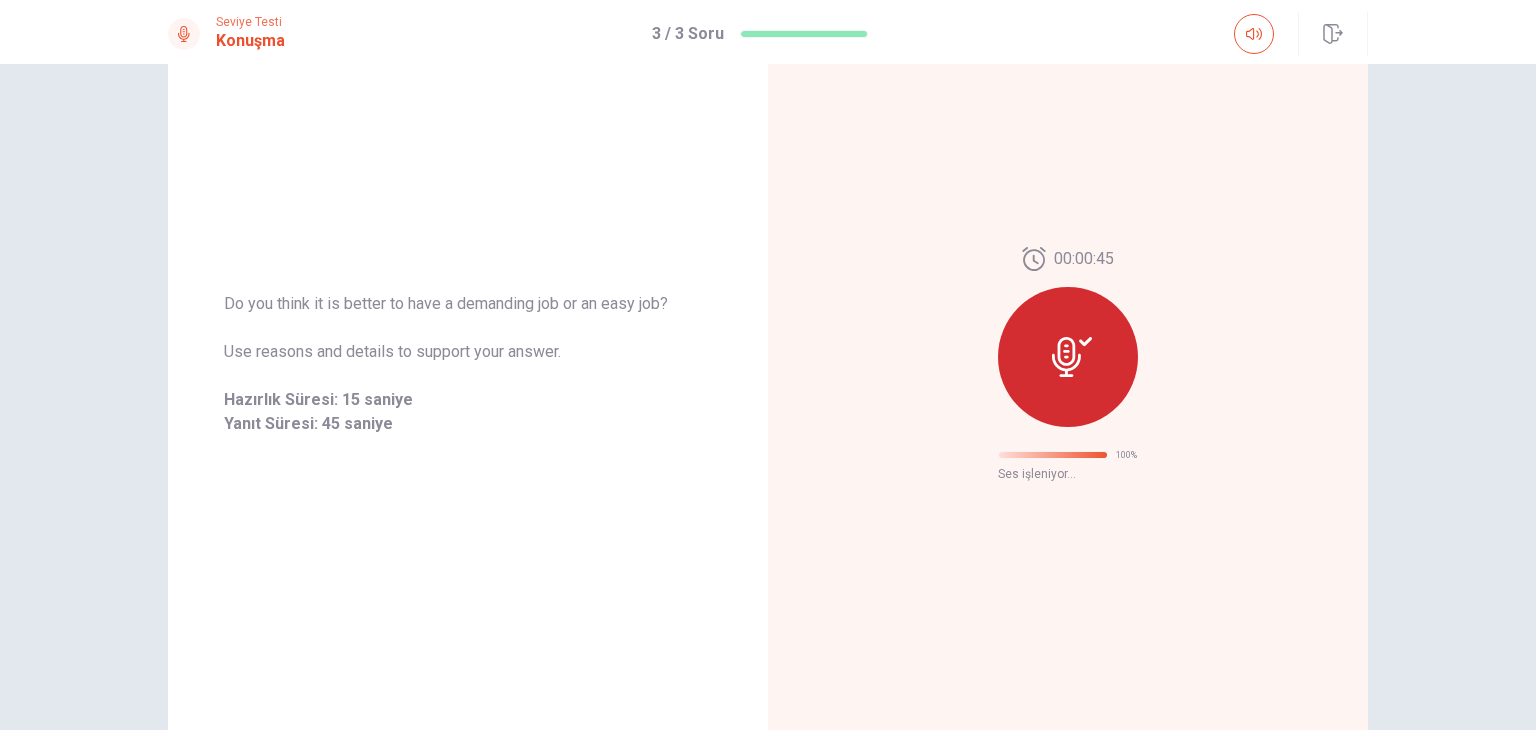scroll, scrollTop: 0, scrollLeft: 0, axis: both 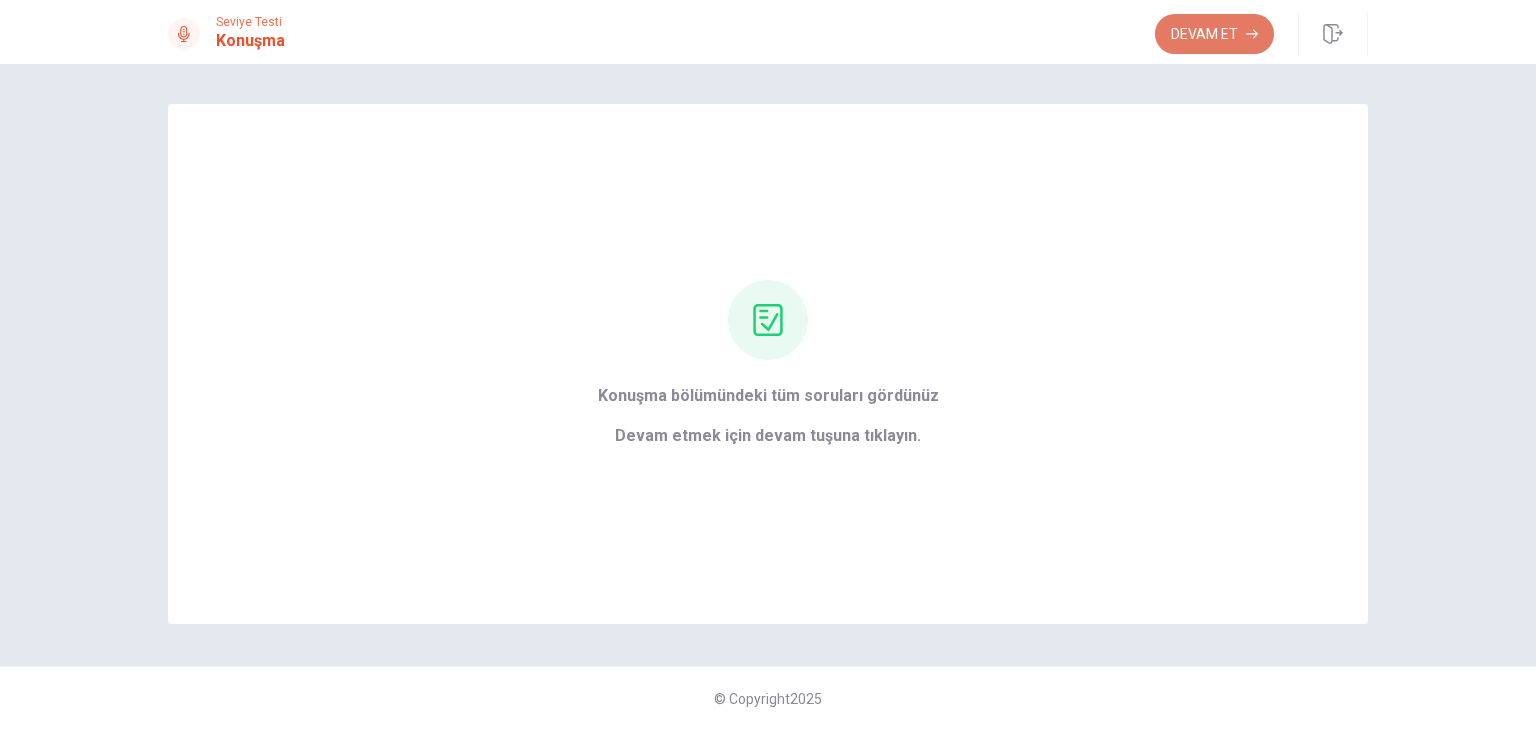click on "Devam Et" at bounding box center [1214, 34] 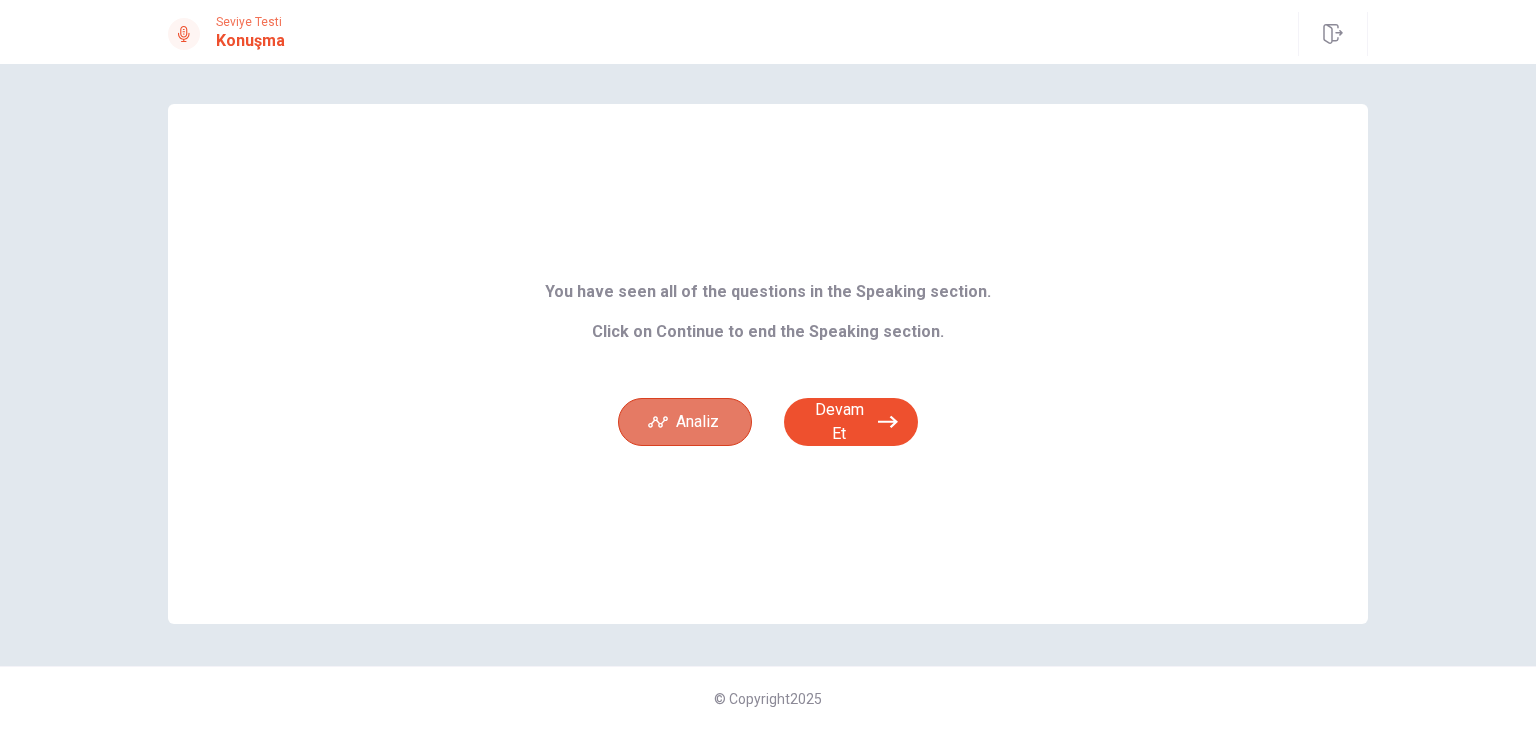 click on "Analiz" at bounding box center [685, 422] 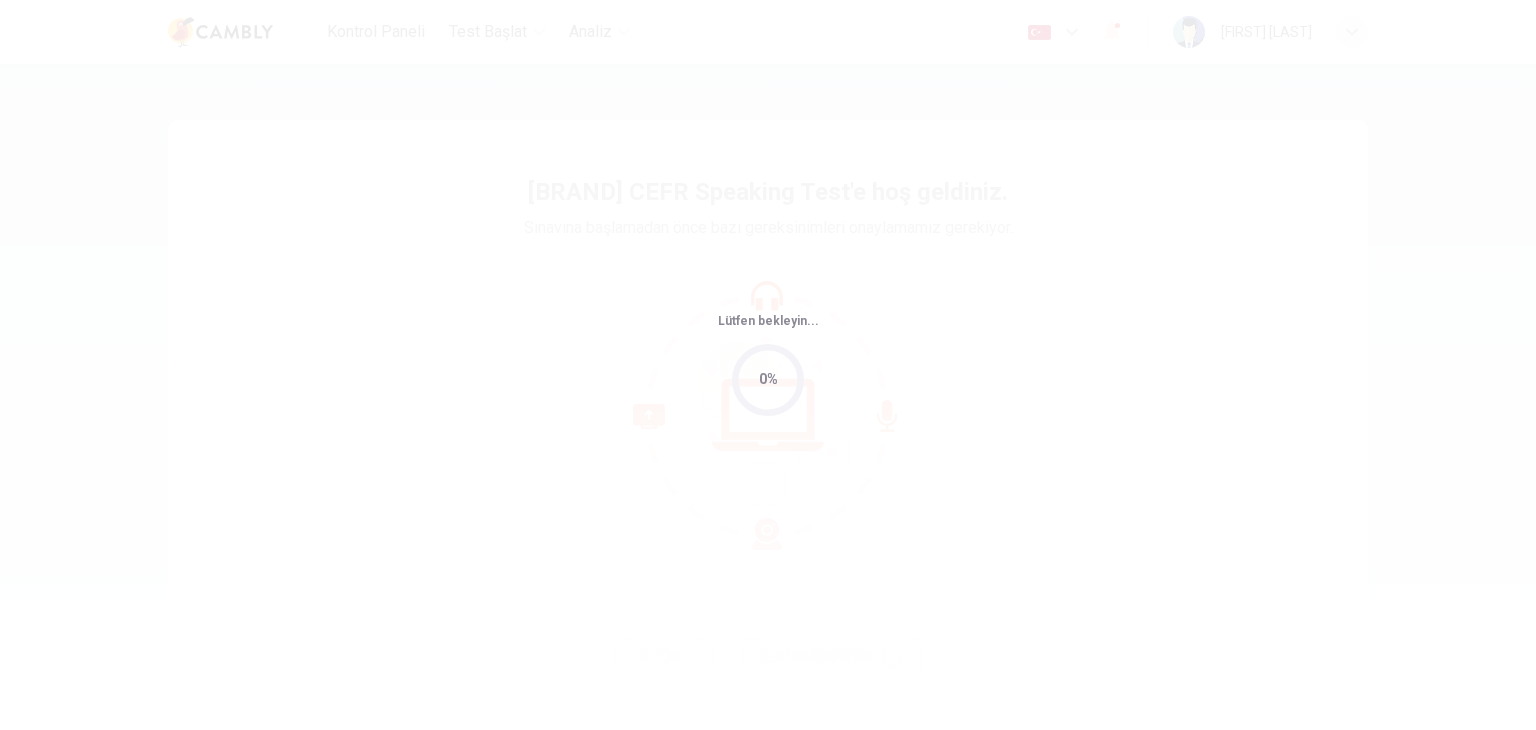 scroll, scrollTop: 0, scrollLeft: 0, axis: both 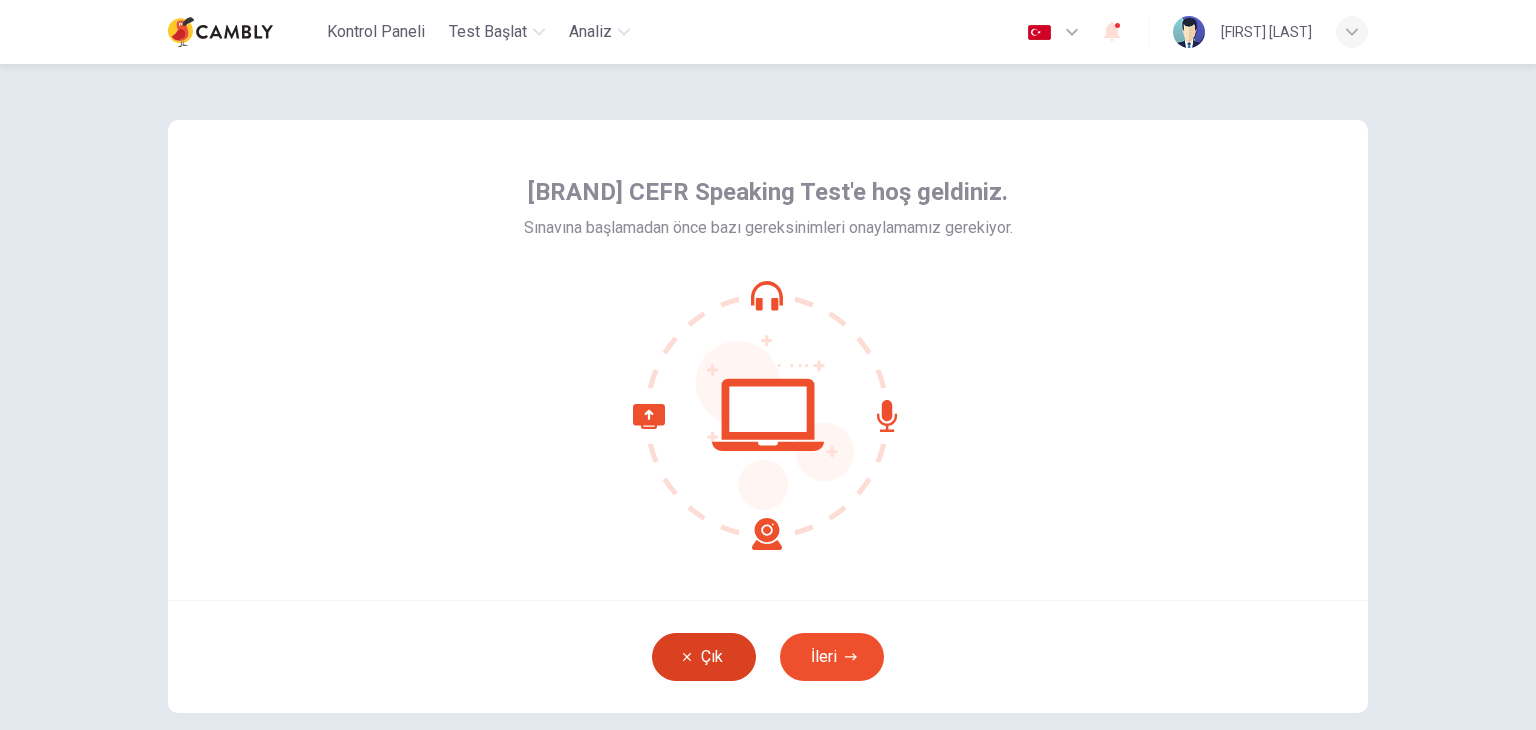 click on "Çık" at bounding box center (704, 657) 